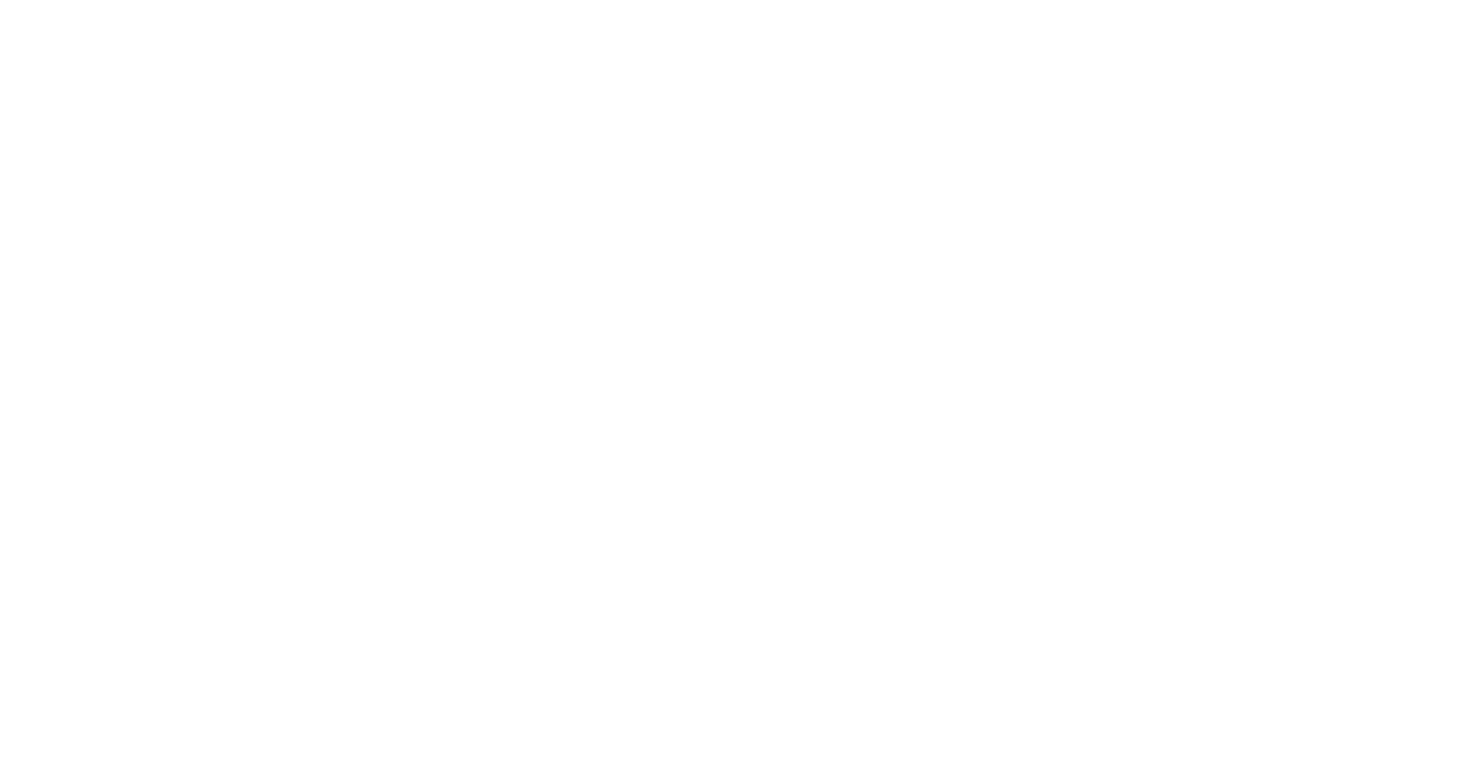 scroll, scrollTop: 0, scrollLeft: 0, axis: both 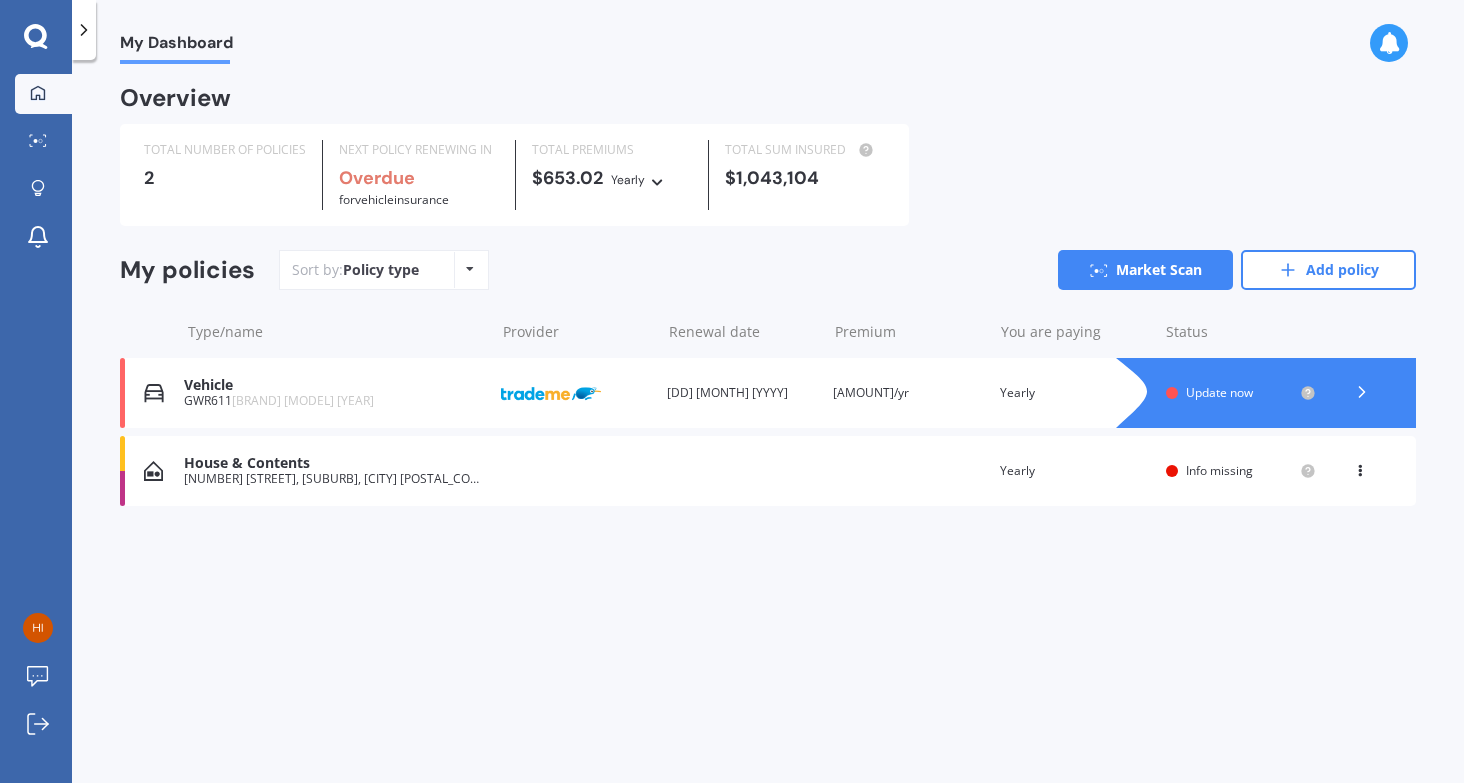 click at bounding box center [470, 269] 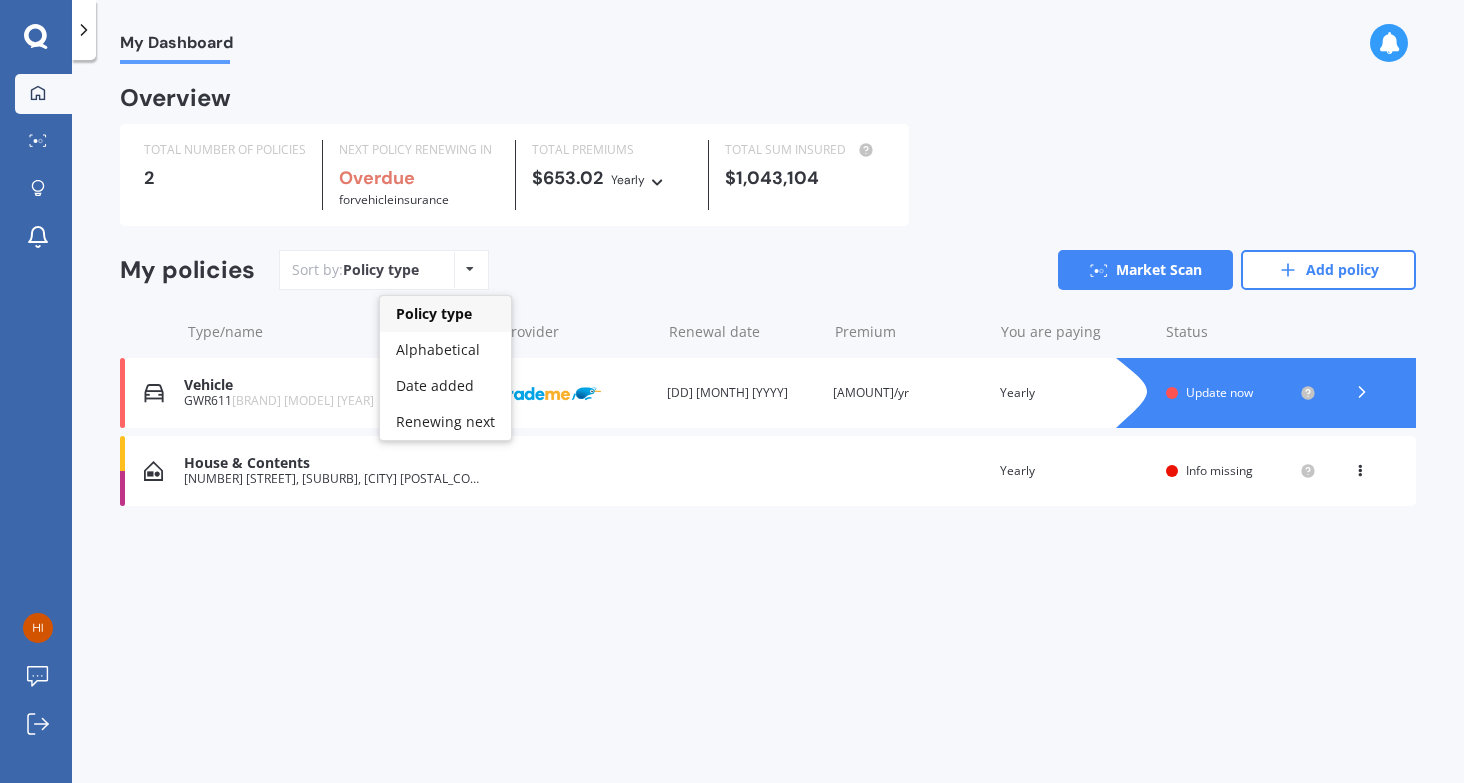 click at bounding box center [470, 269] 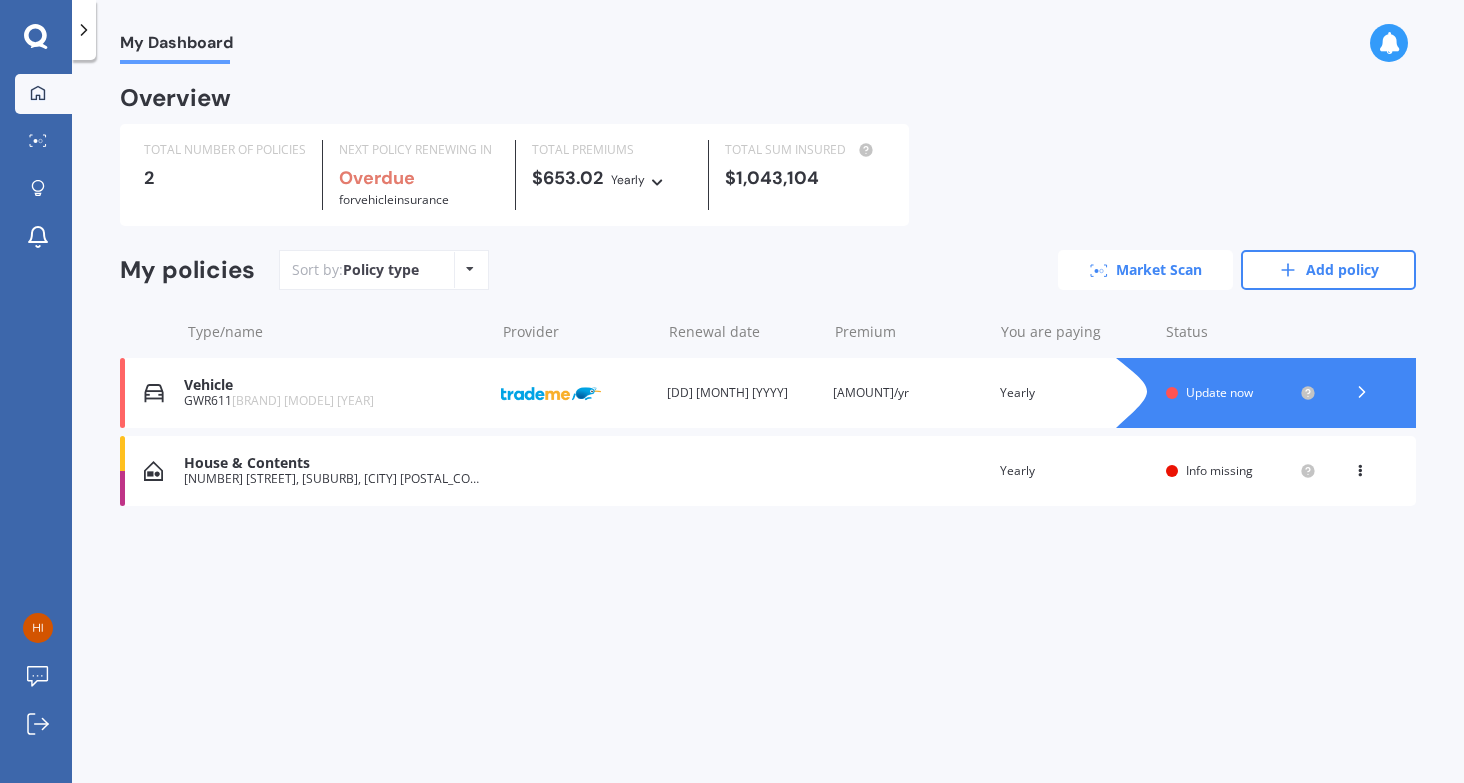 click on "Market Scan" at bounding box center (1145, 270) 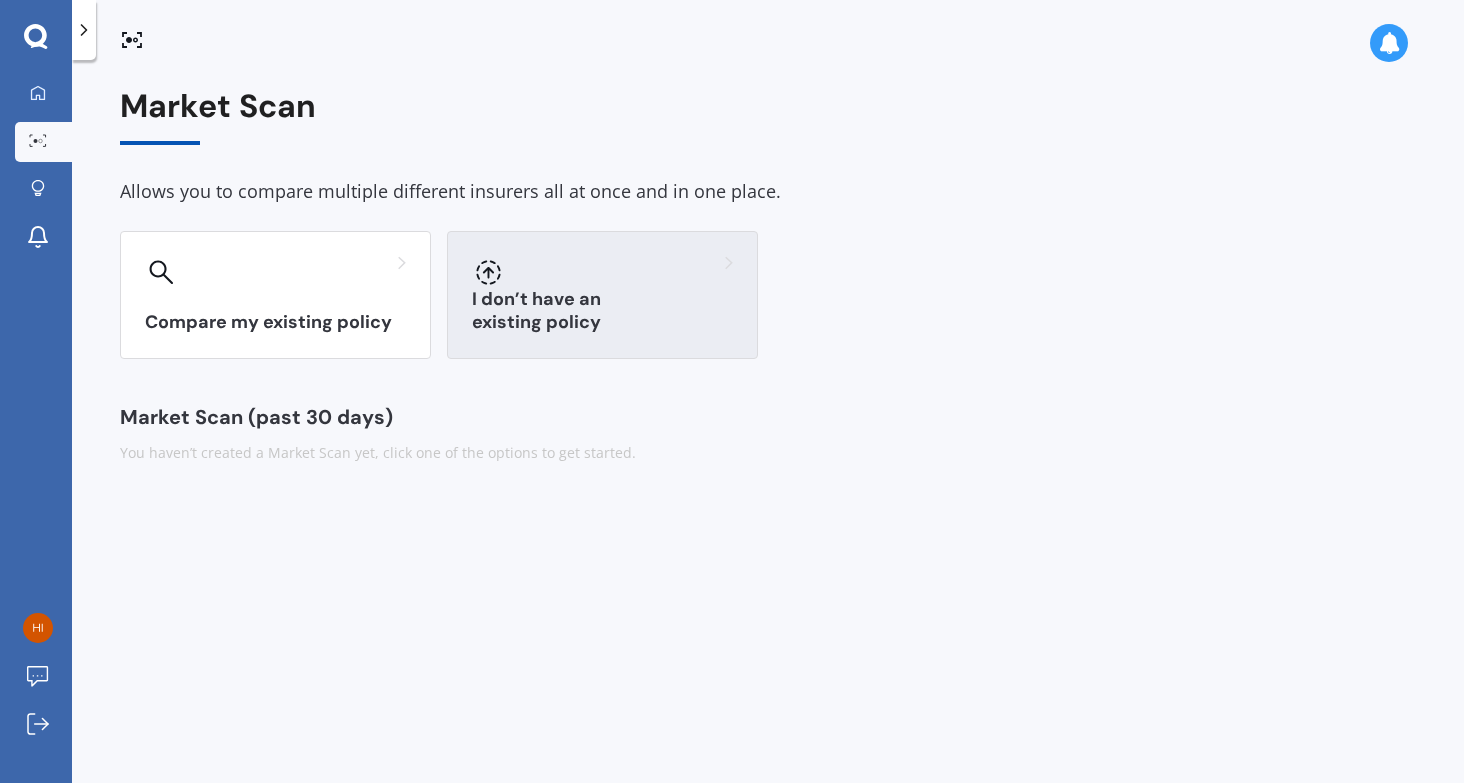click on "I don’t have an existing policy" at bounding box center (602, 295) 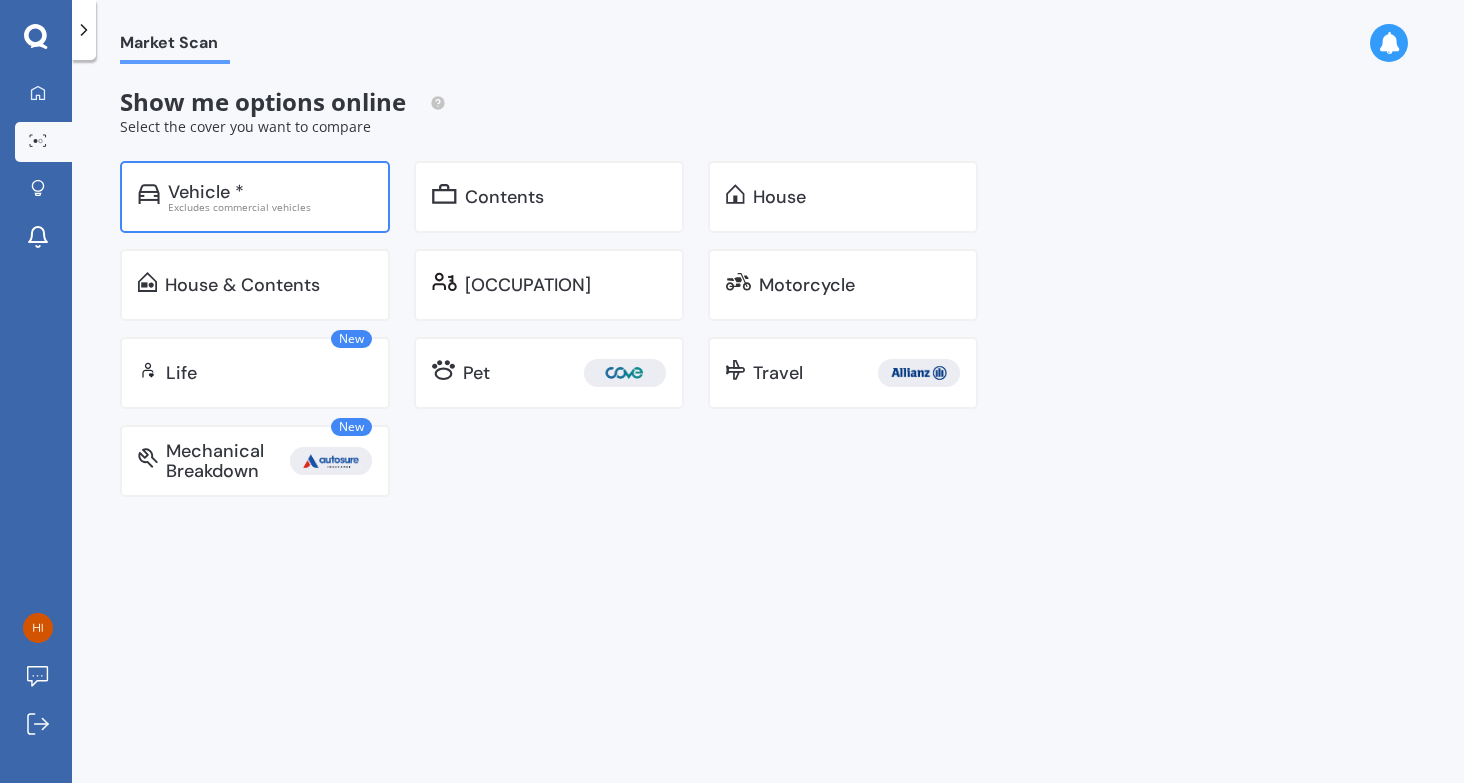 click on "Vehicle * Excludes commercial vehicles" at bounding box center [255, 197] 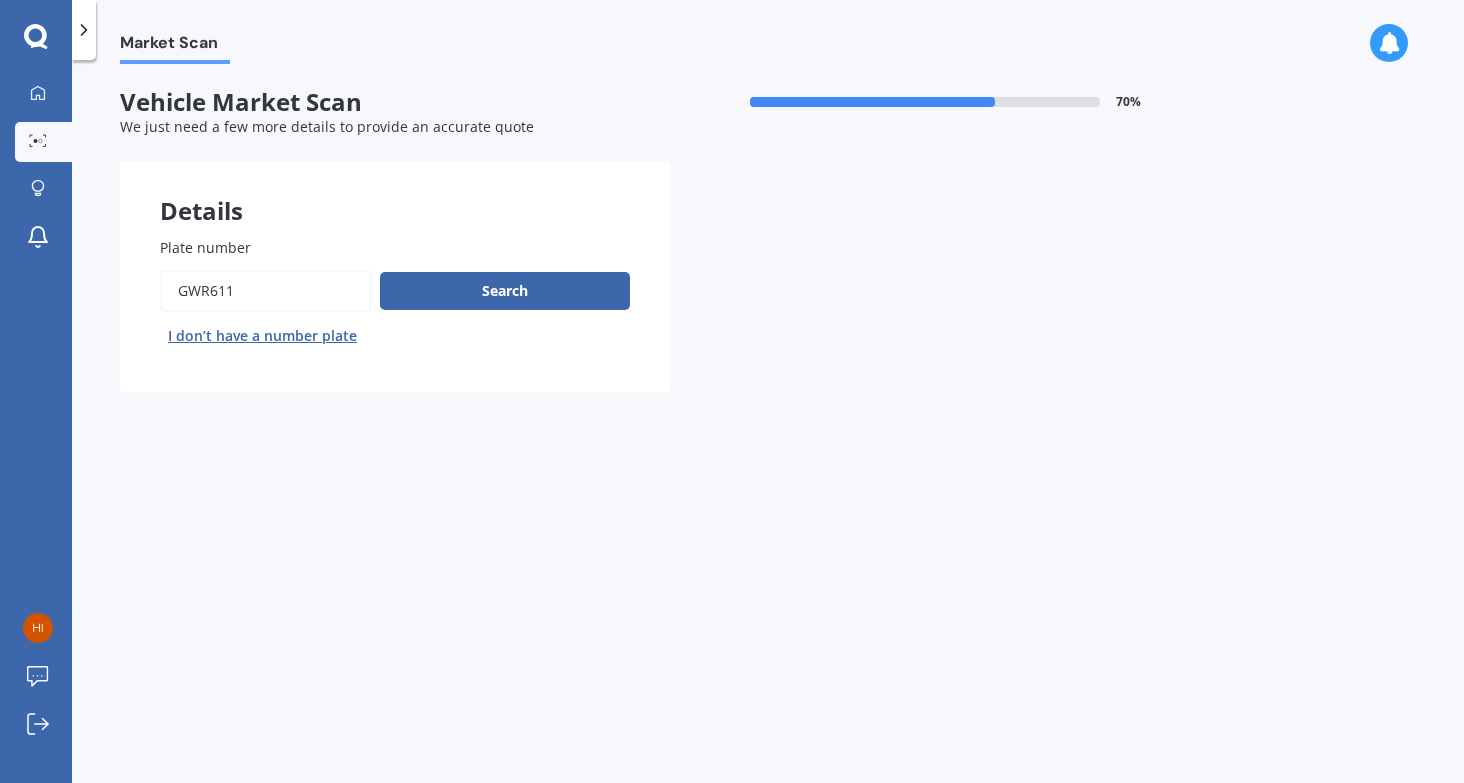 drag, startPoint x: 291, startPoint y: 280, endPoint x: 148, endPoint y: 300, distance: 144.39183 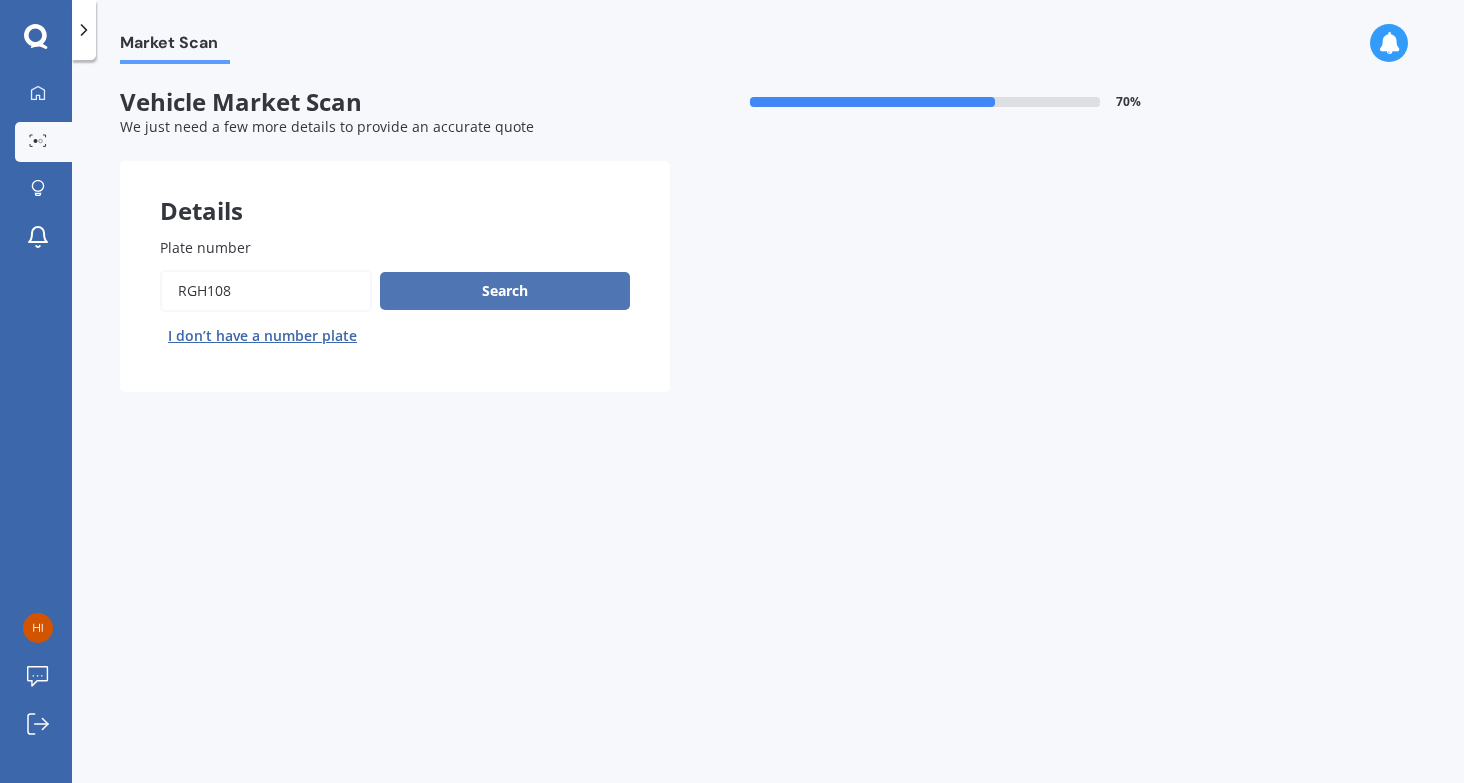 type on "rgh108" 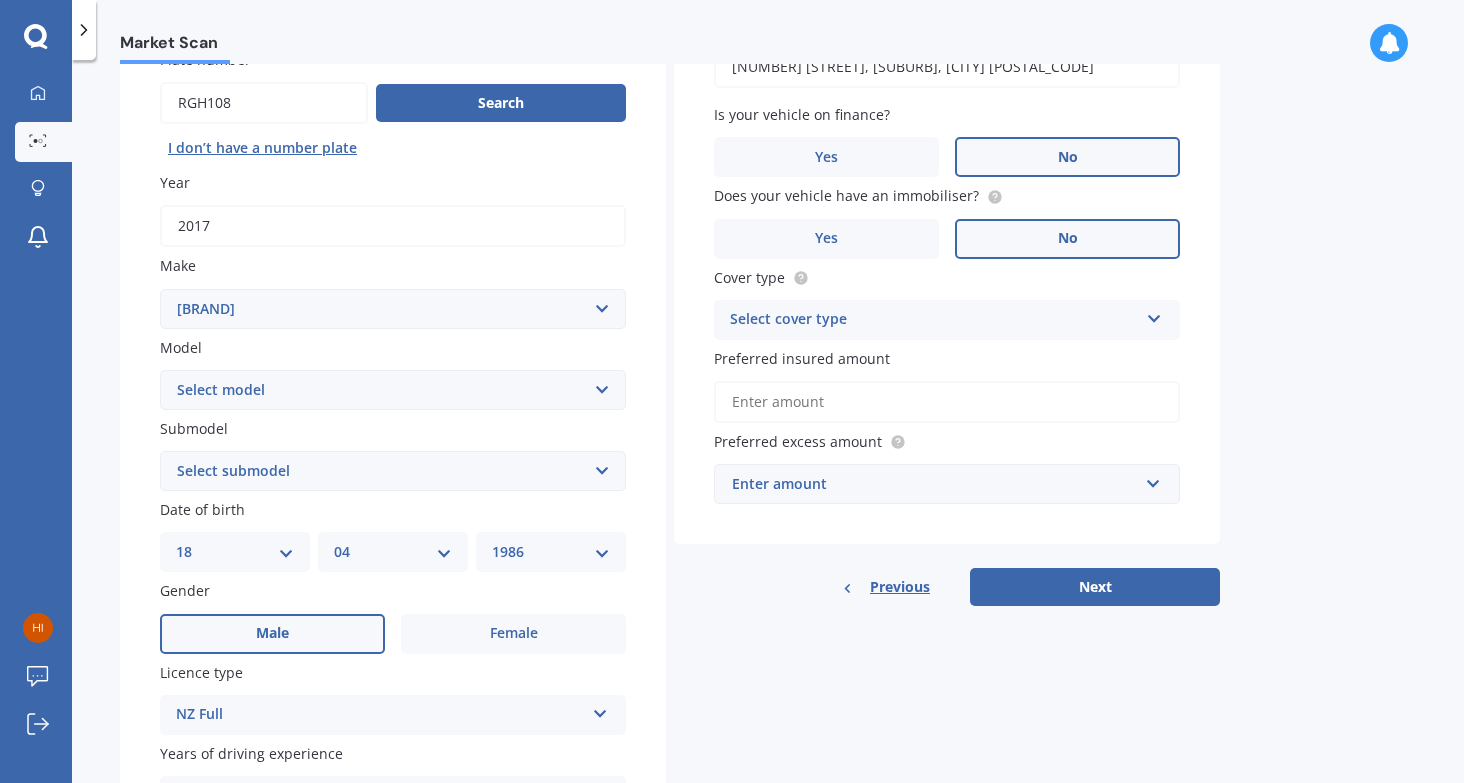 scroll, scrollTop: 200, scrollLeft: 0, axis: vertical 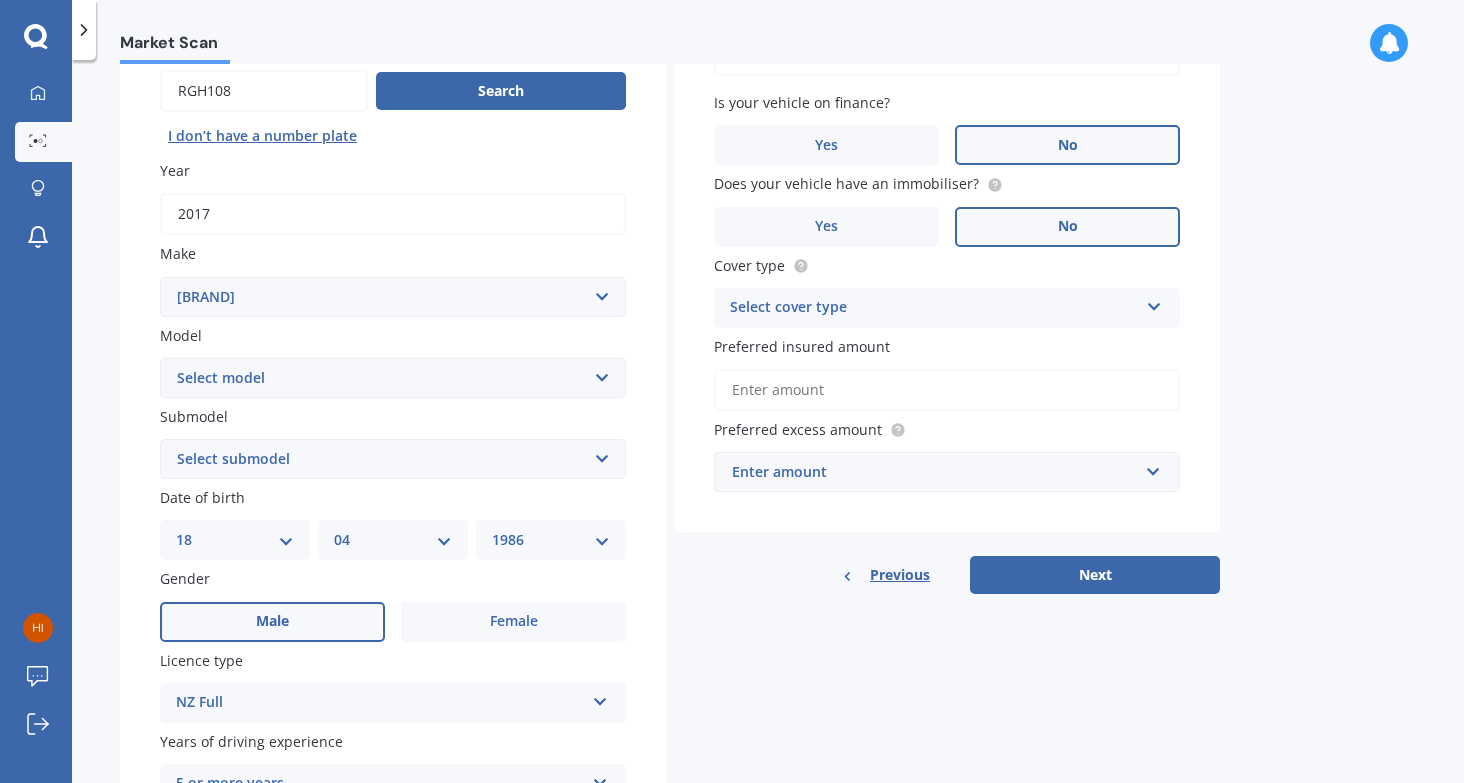 click on "Select submodel (All other) Hybrid" at bounding box center [393, 459] 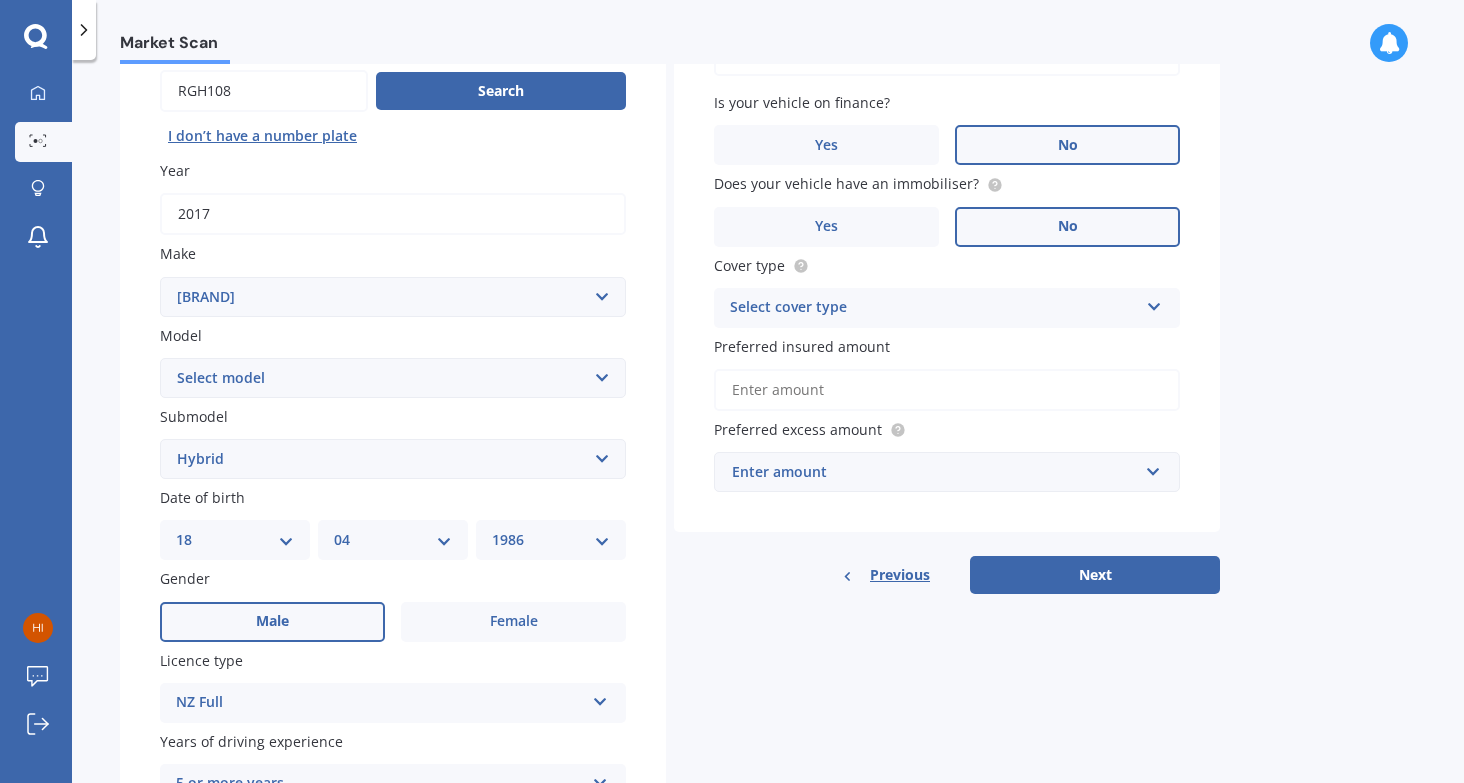 click on "Select submodel (All other) Hybrid" at bounding box center (393, 459) 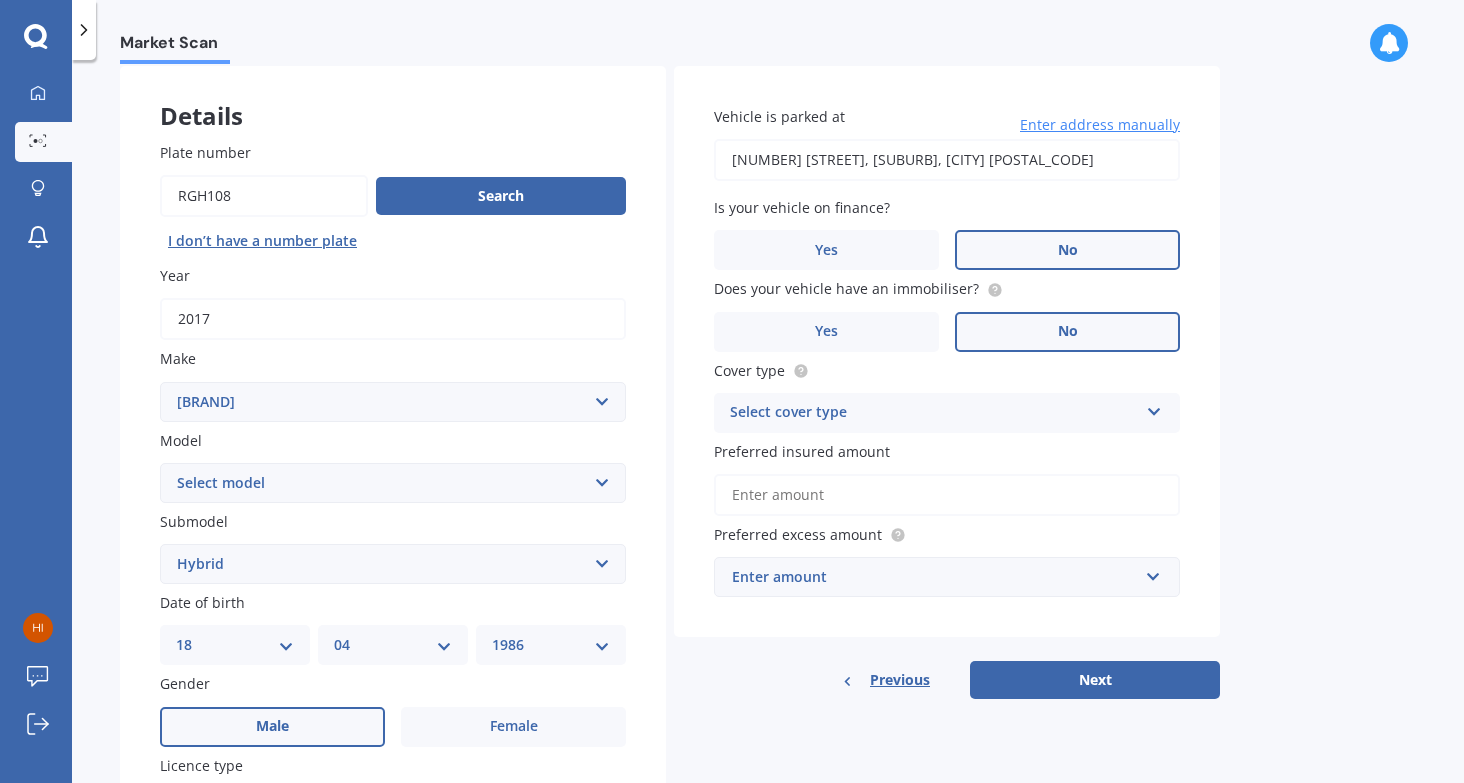 scroll, scrollTop: 94, scrollLeft: 0, axis: vertical 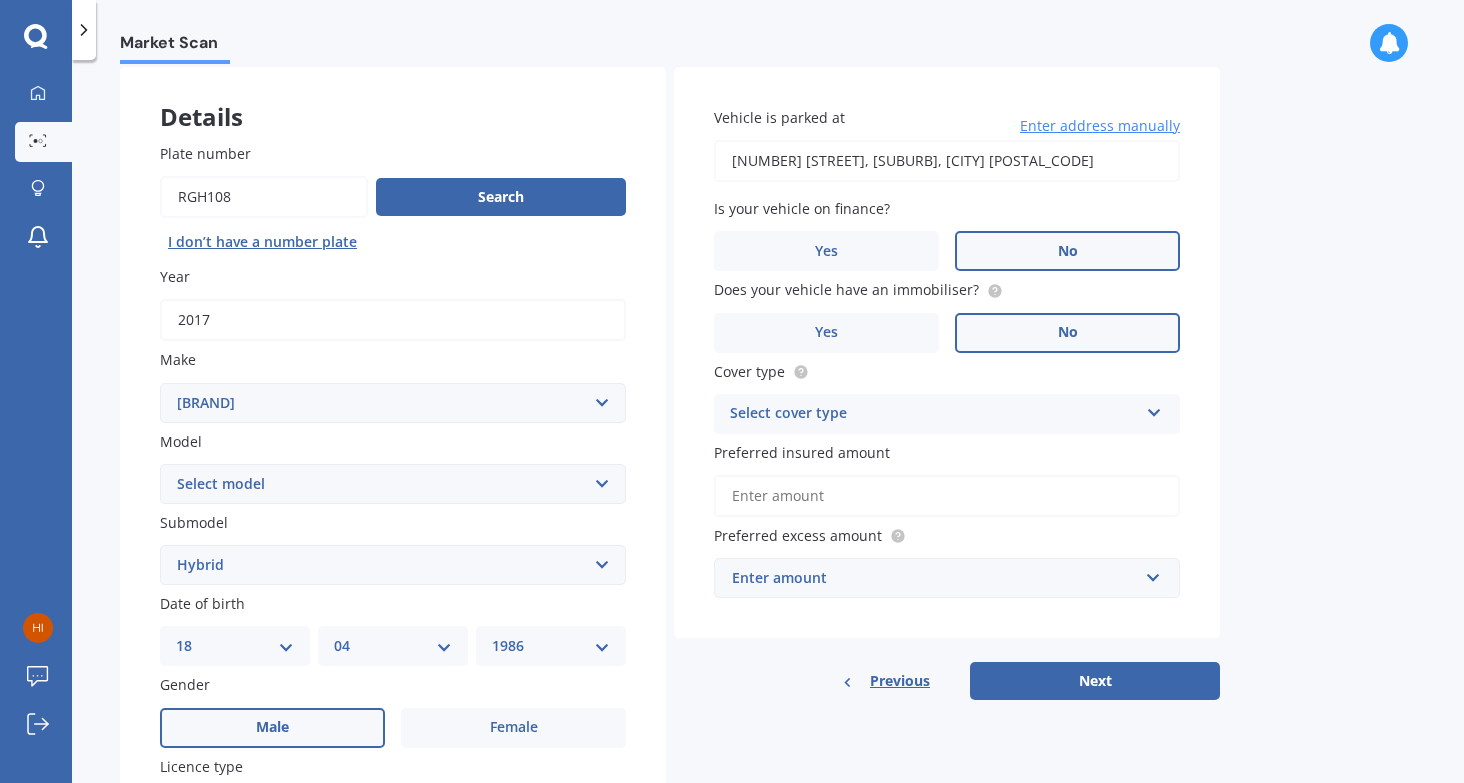 click on "Cover type Select cover type Comprehensive Third Party, Fire & Theft Third Party" at bounding box center [393, 467] 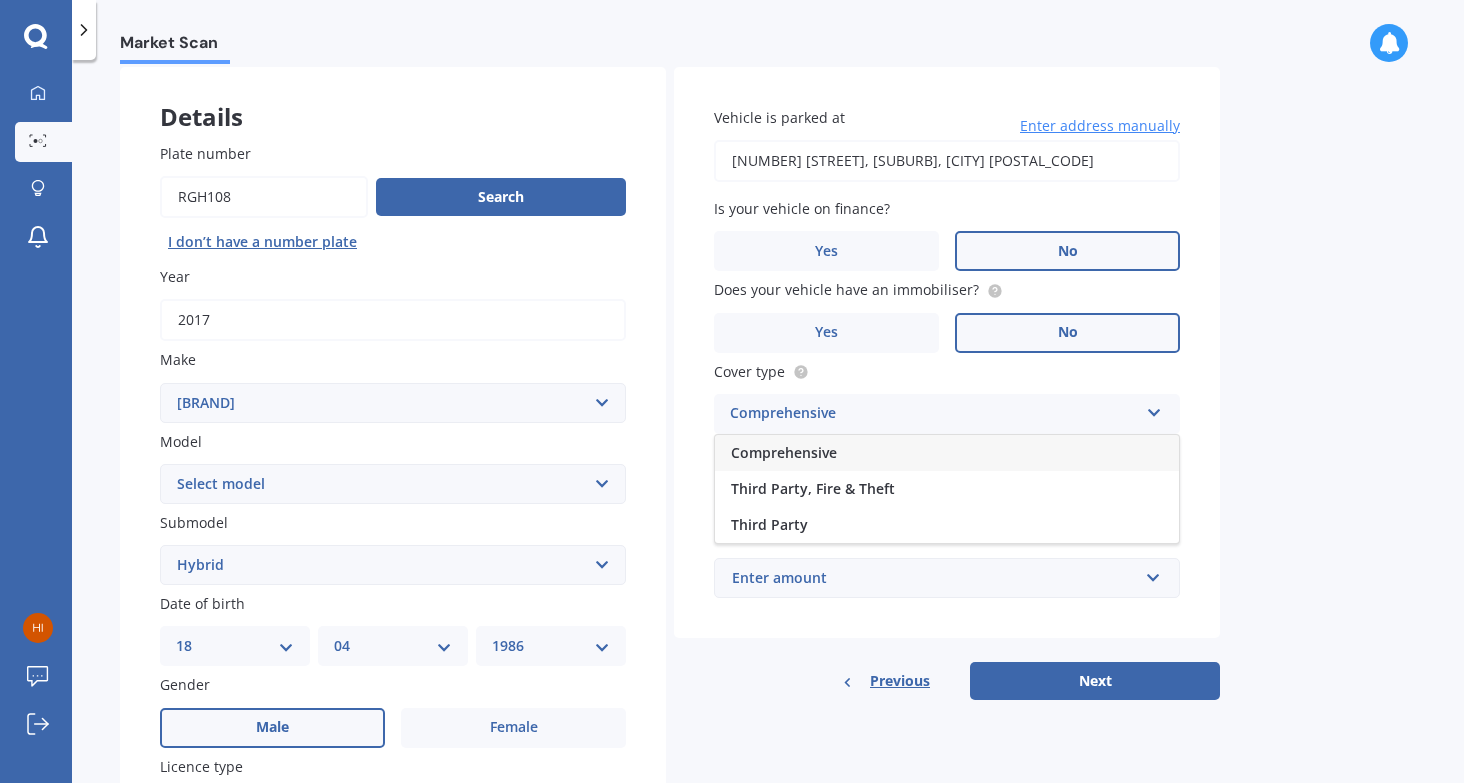 click on "Comprehensive" at bounding box center [947, 453] 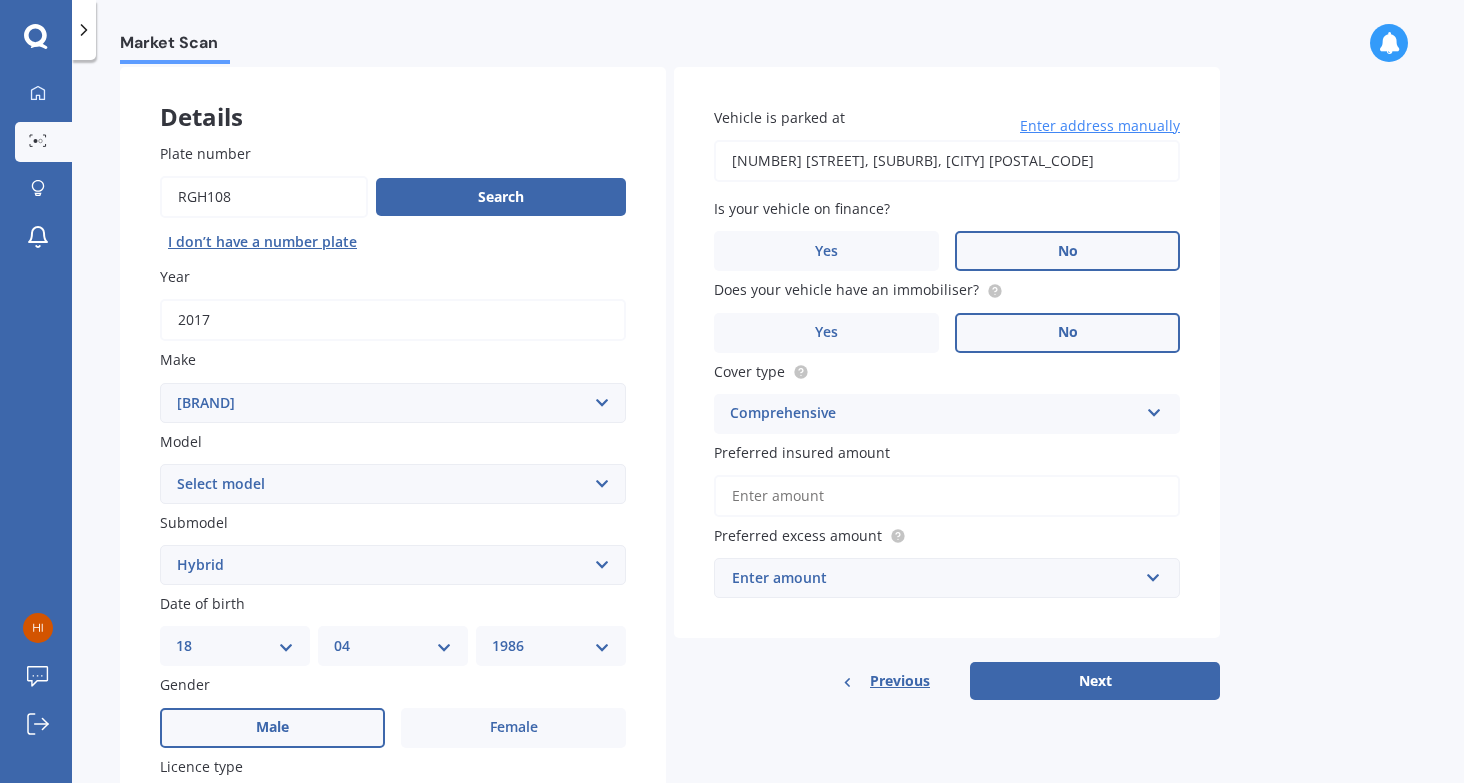 click on "Preferred insured amount" at bounding box center [947, 496] 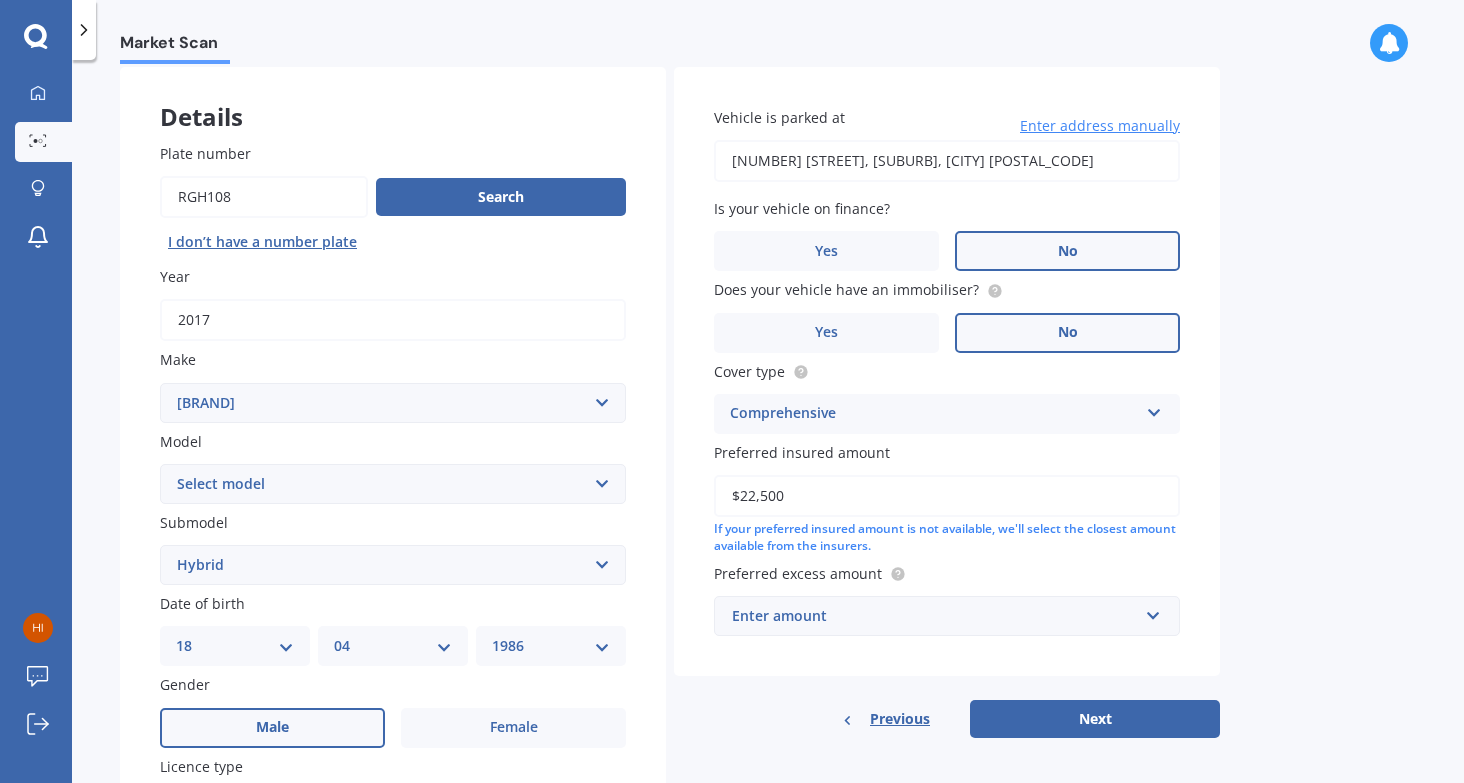type on "$22,500" 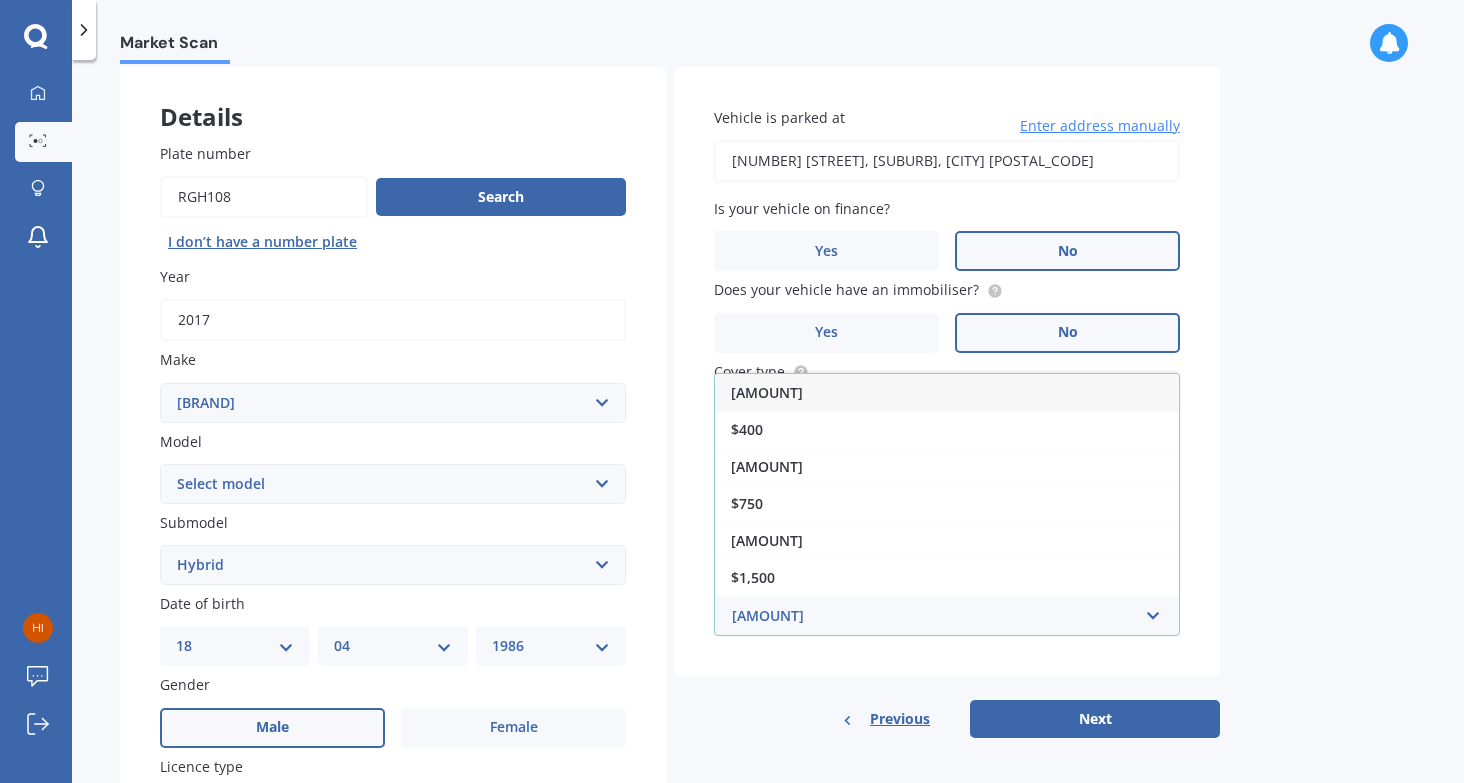 click on "[AMOUNT]" at bounding box center (947, 392) 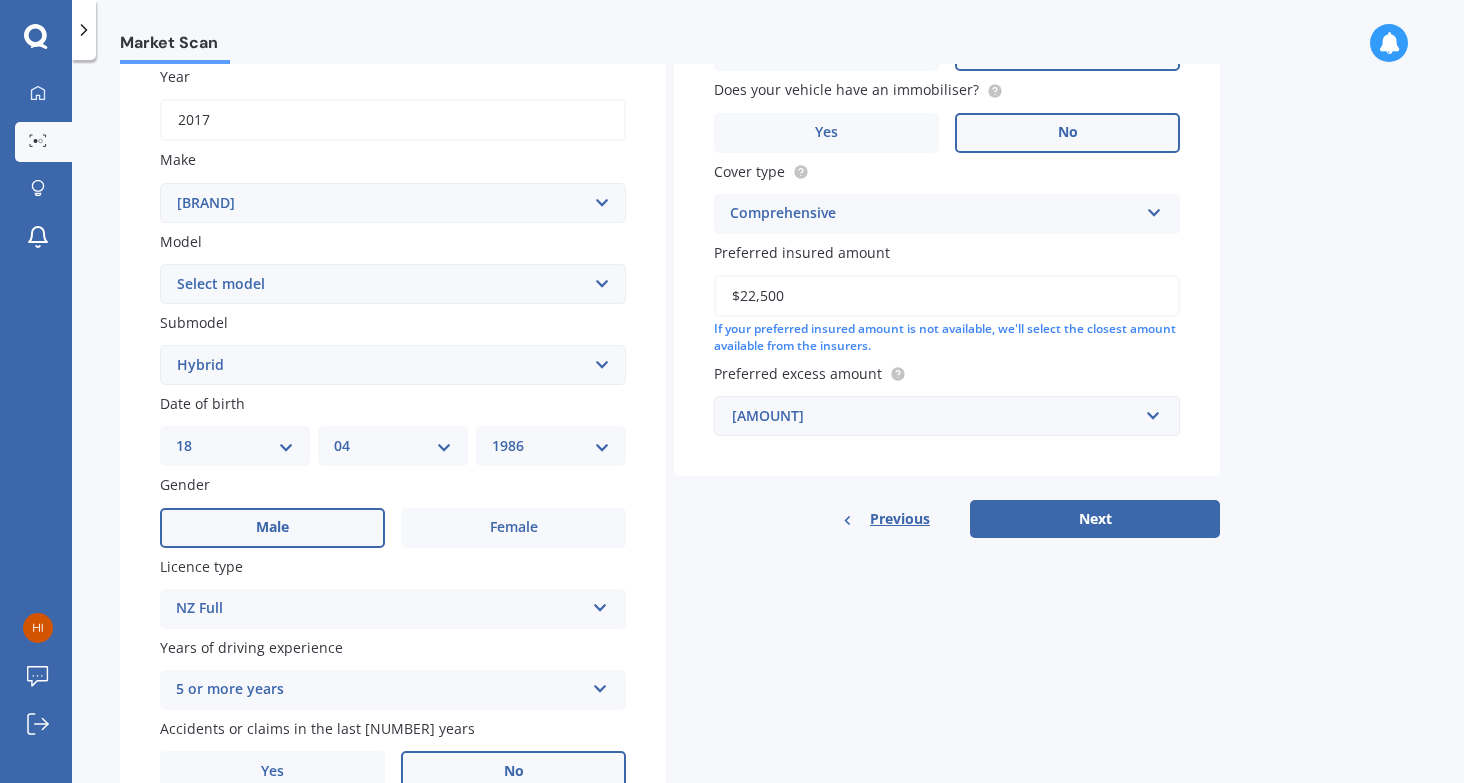 scroll, scrollTop: 394, scrollLeft: 0, axis: vertical 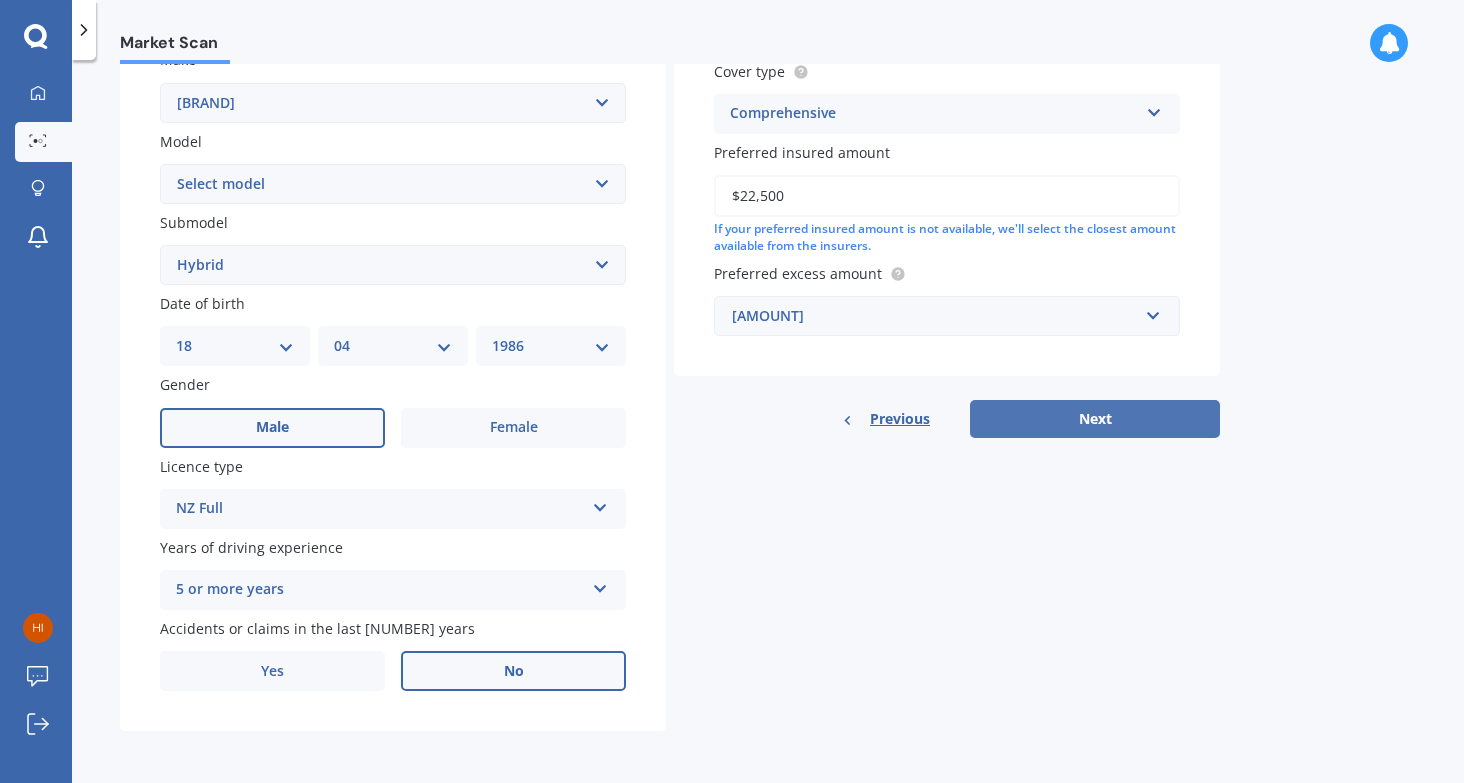 click on "Next" at bounding box center [1095, 419] 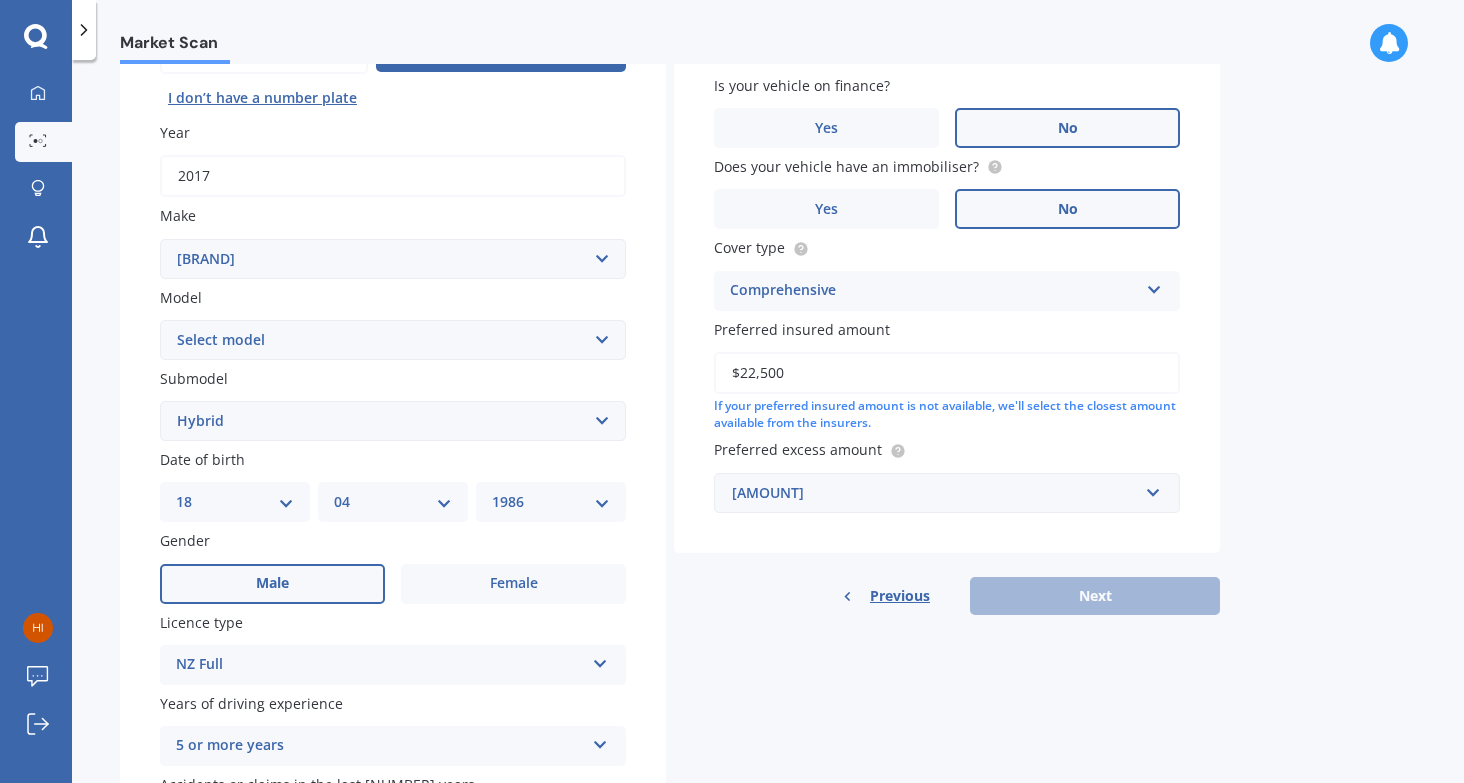 scroll, scrollTop: 137, scrollLeft: 0, axis: vertical 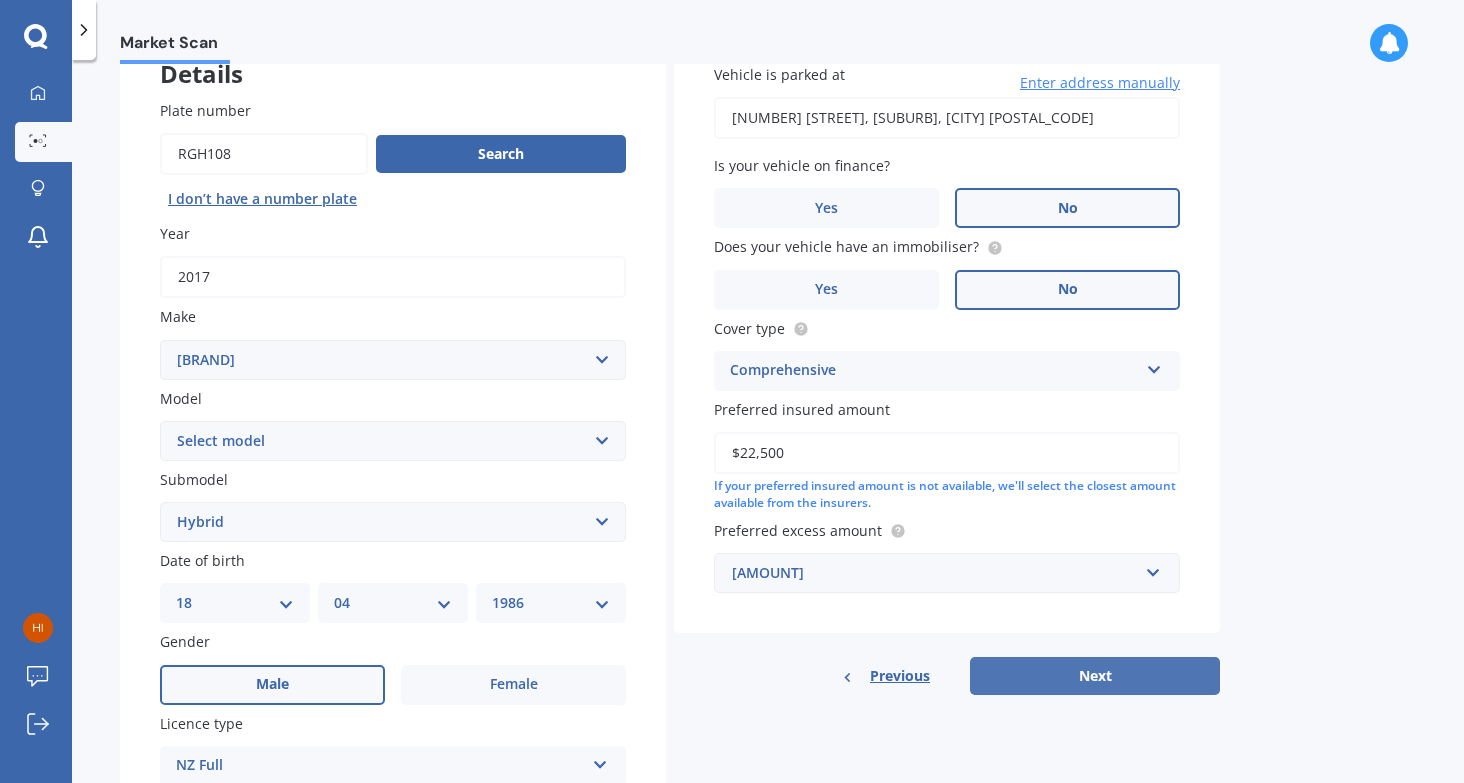 click on "Next" at bounding box center [1095, 676] 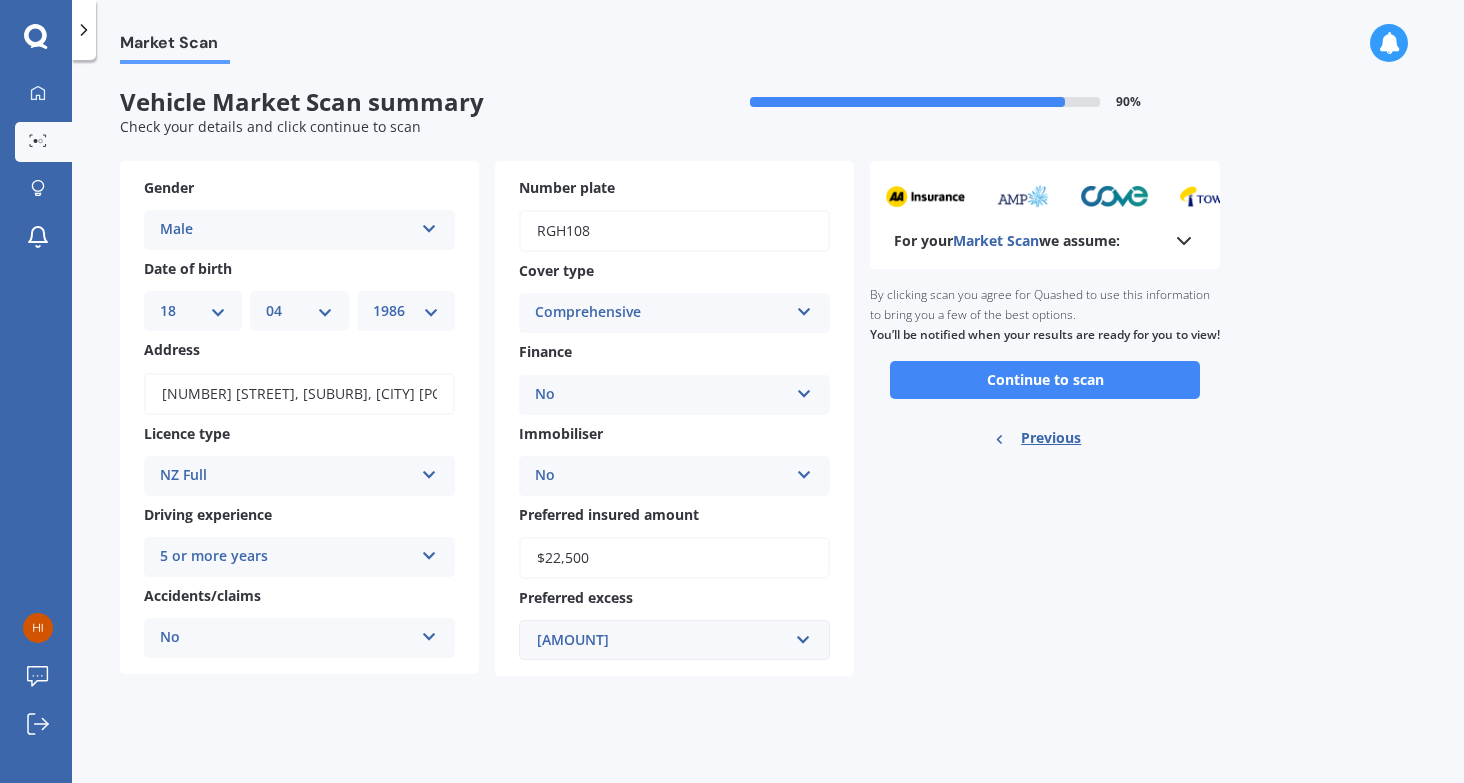 scroll, scrollTop: 0, scrollLeft: 0, axis: both 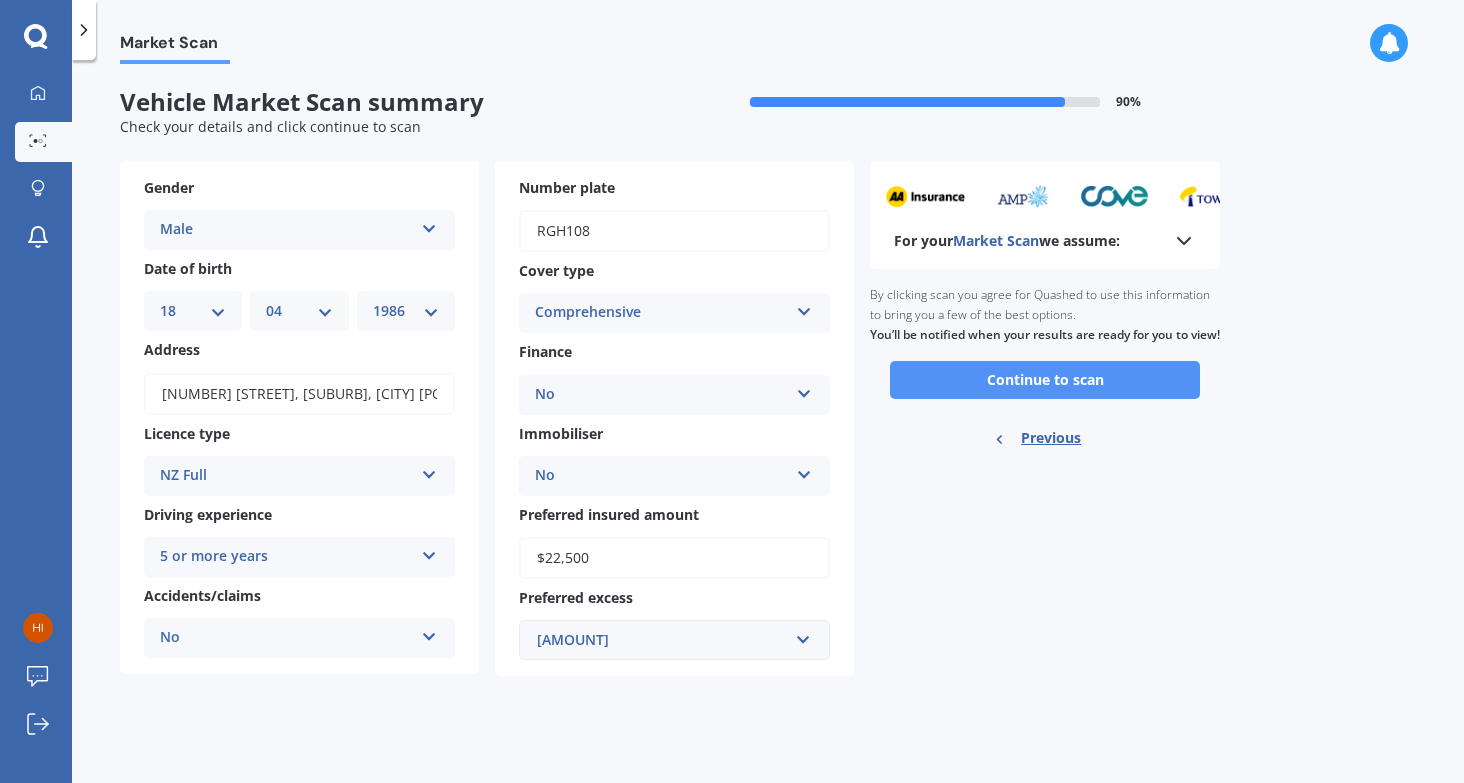 click on "Continue to scan" at bounding box center [1045, 380] 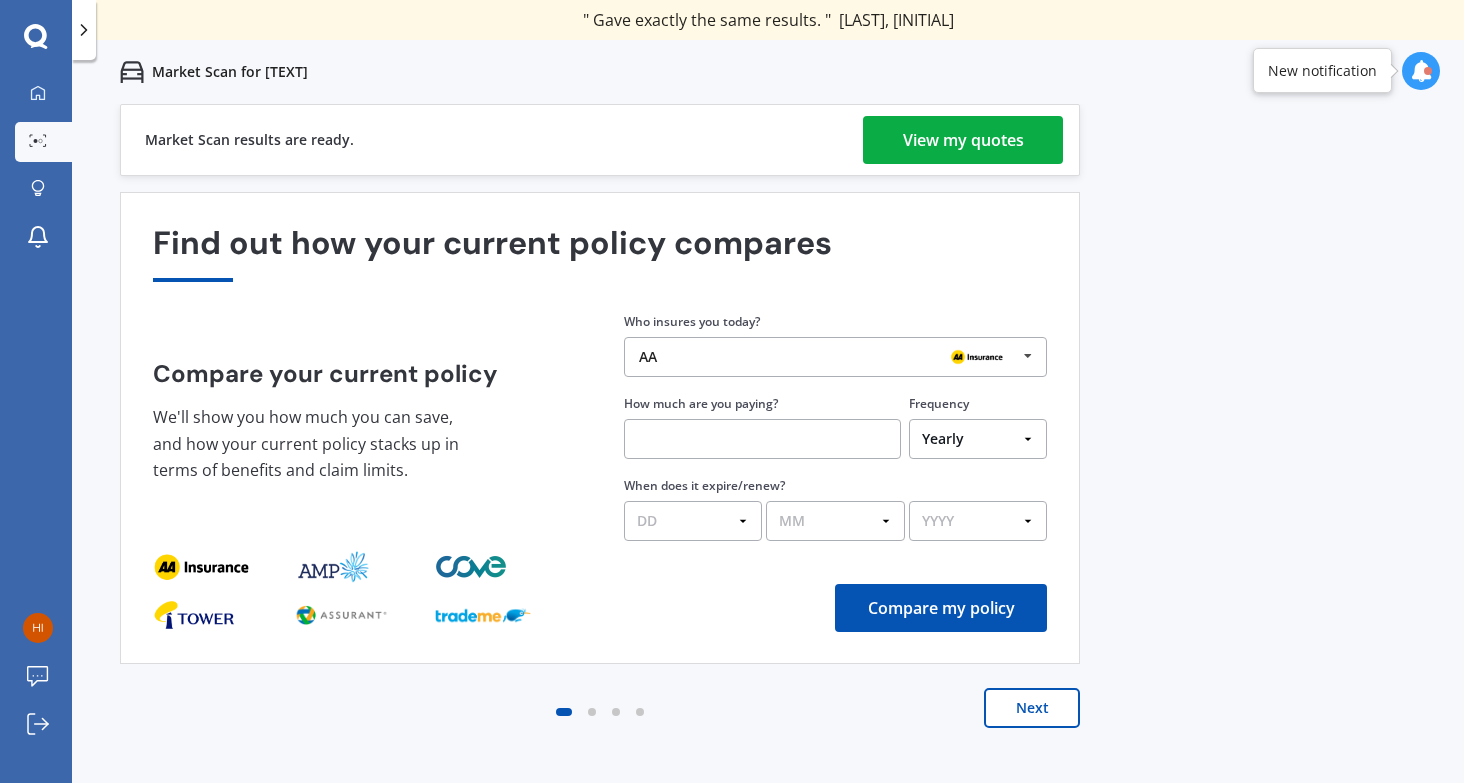 click on "View my quotes" at bounding box center [963, 140] 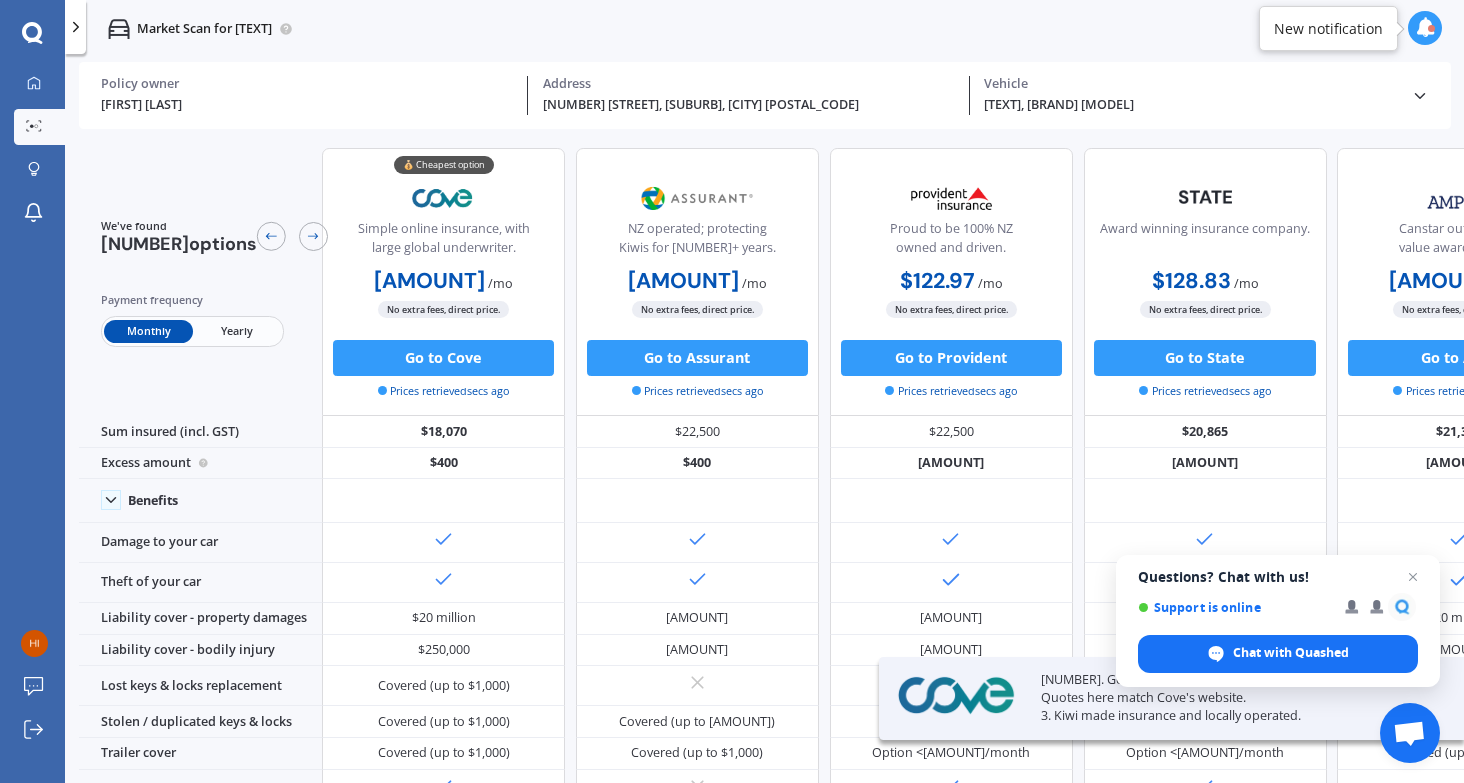 click on "Yearly" at bounding box center (237, 331) 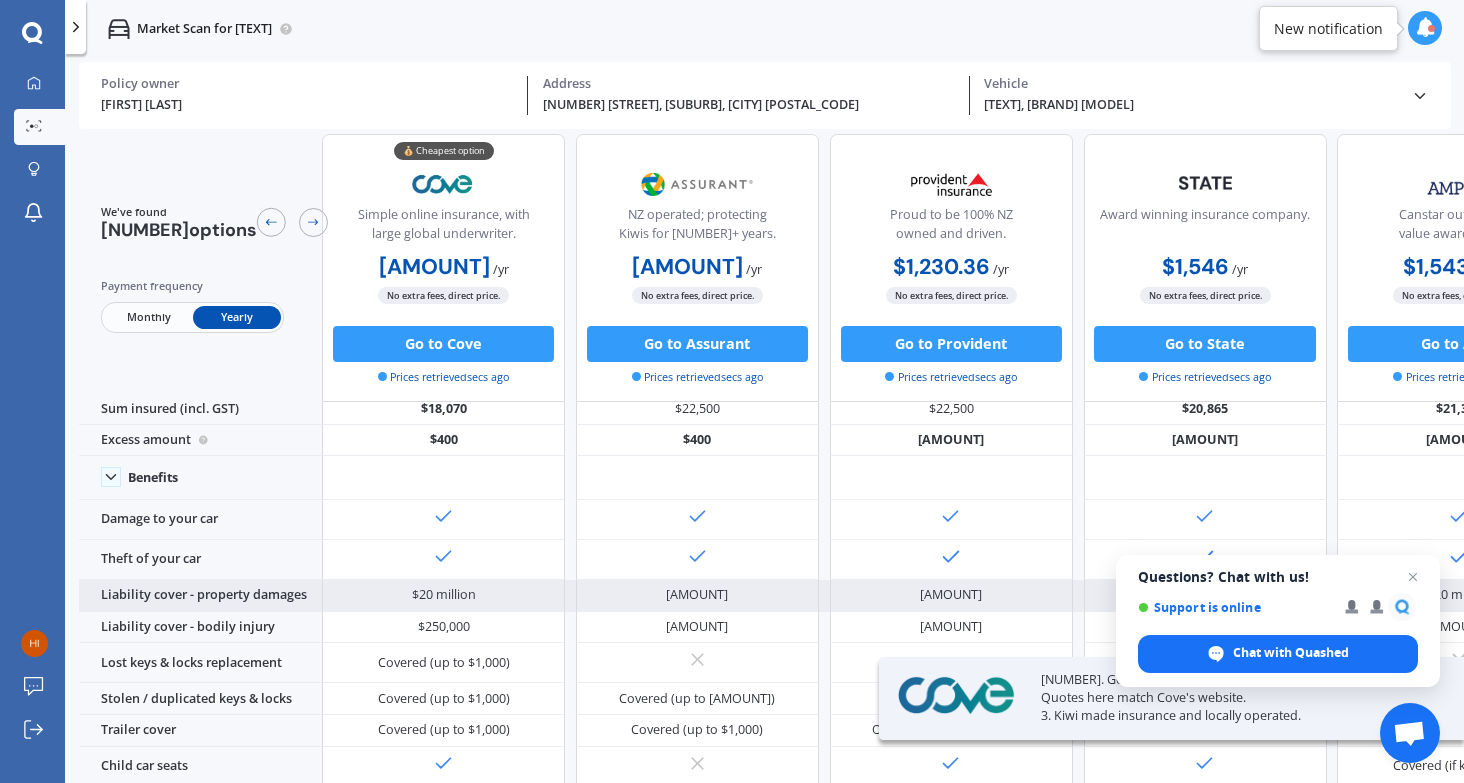 scroll, scrollTop: 0, scrollLeft: 0, axis: both 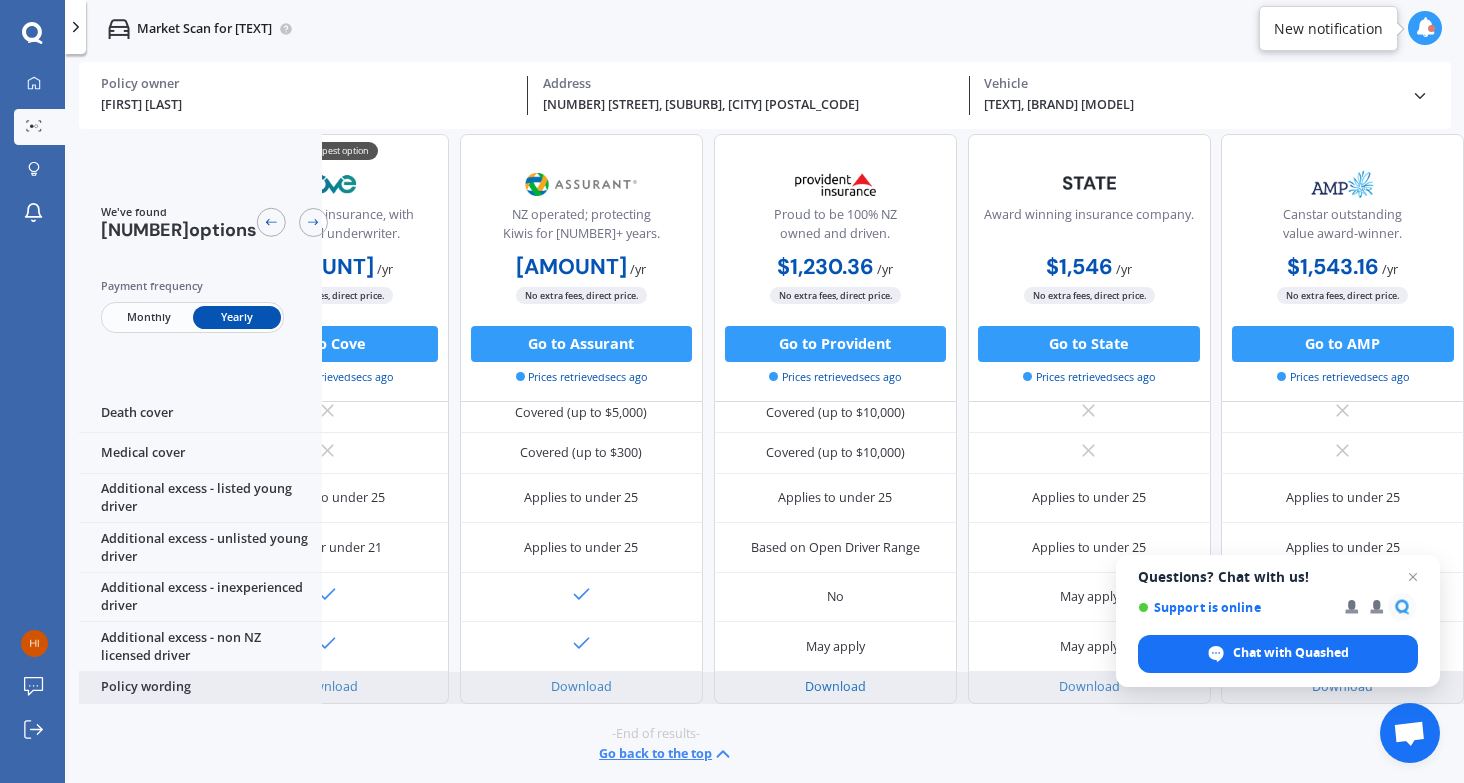 click on "Download" at bounding box center (835, 686) 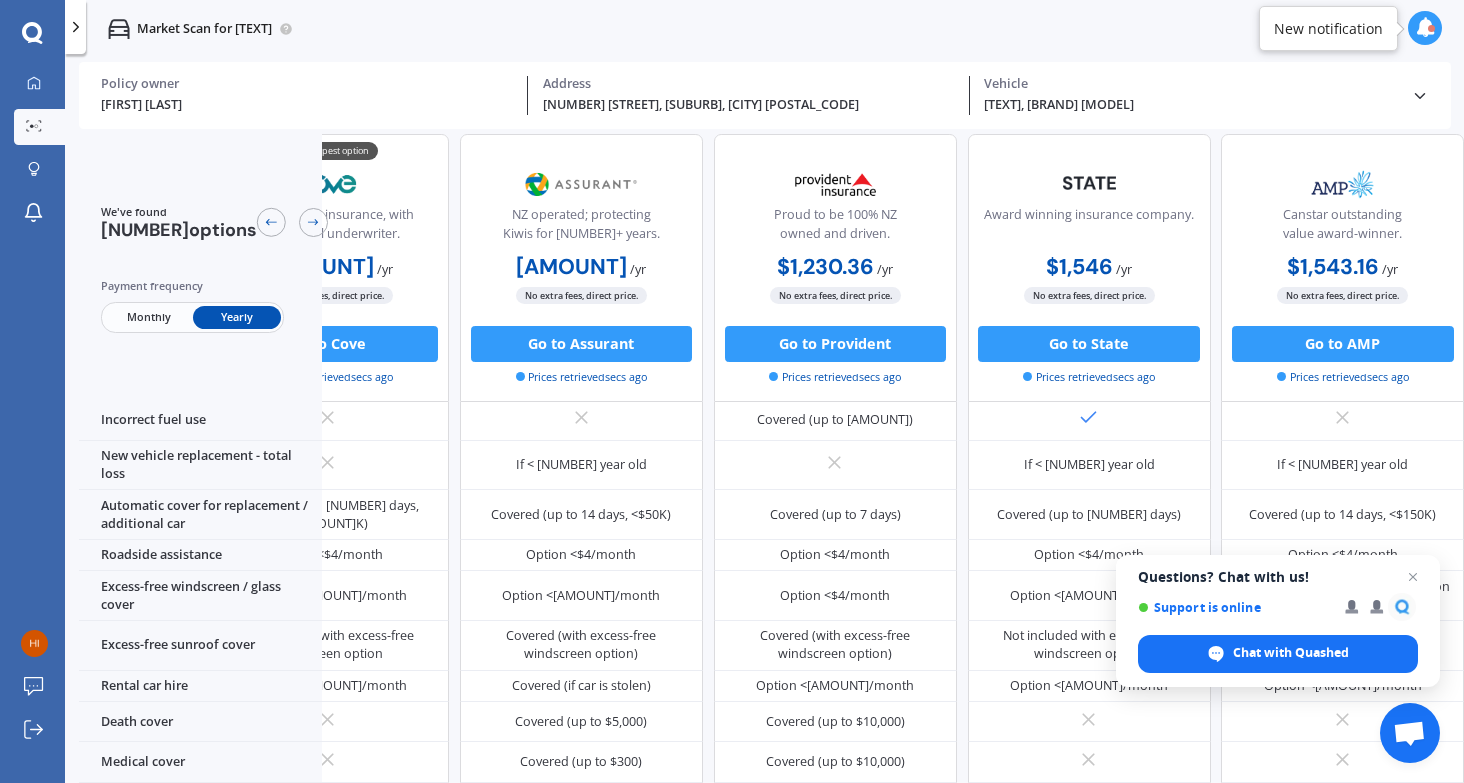 scroll, scrollTop: 444, scrollLeft: 138, axis: both 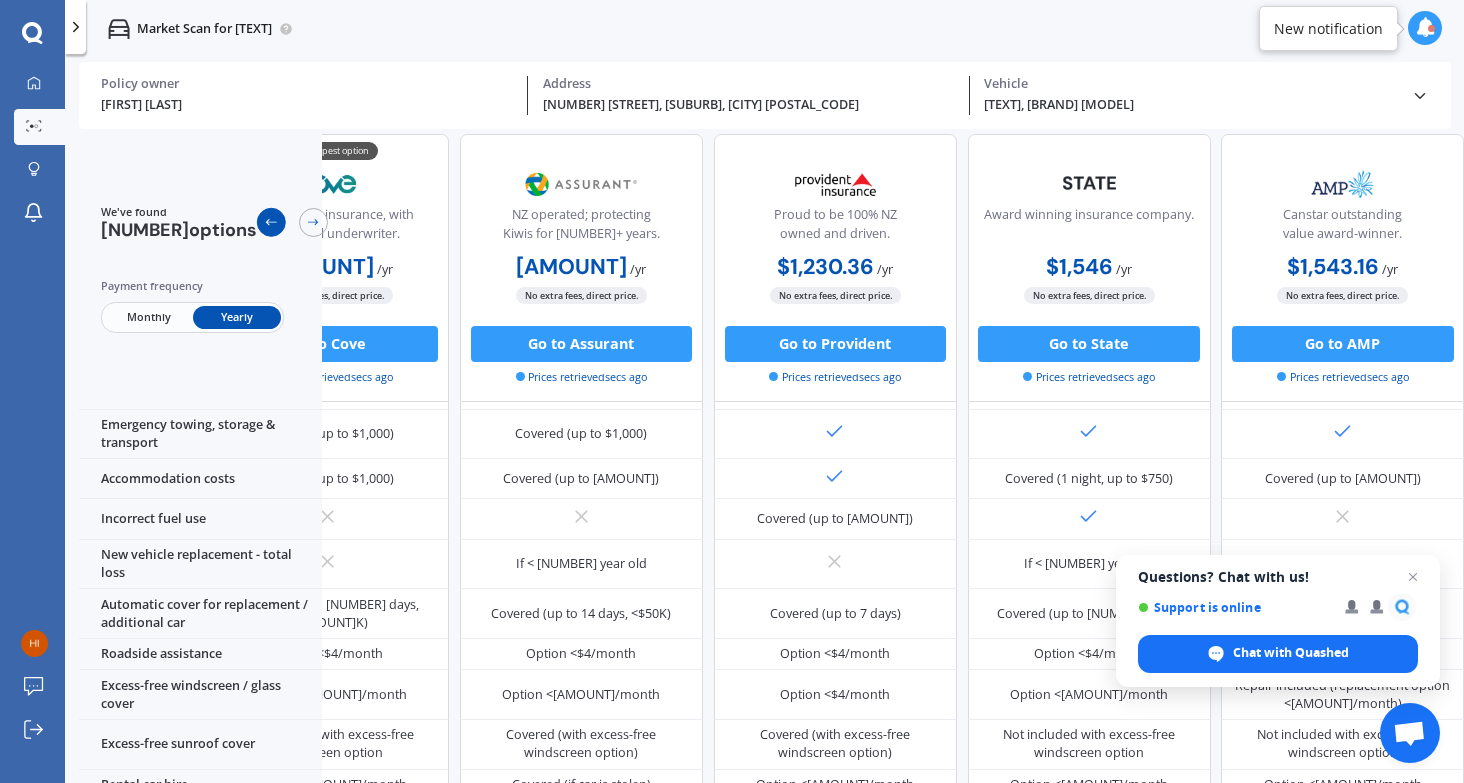 click at bounding box center (271, 222) 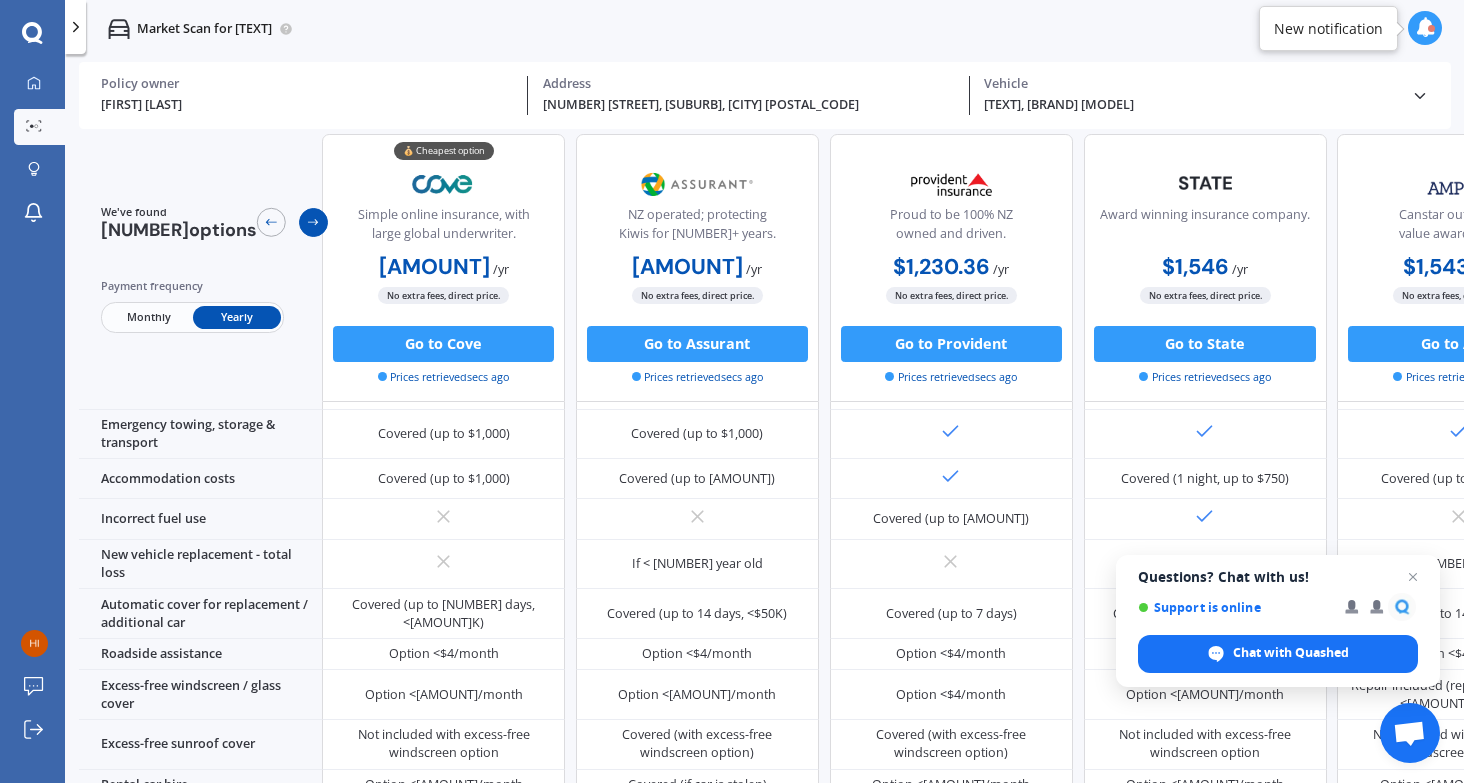click at bounding box center [313, 221] 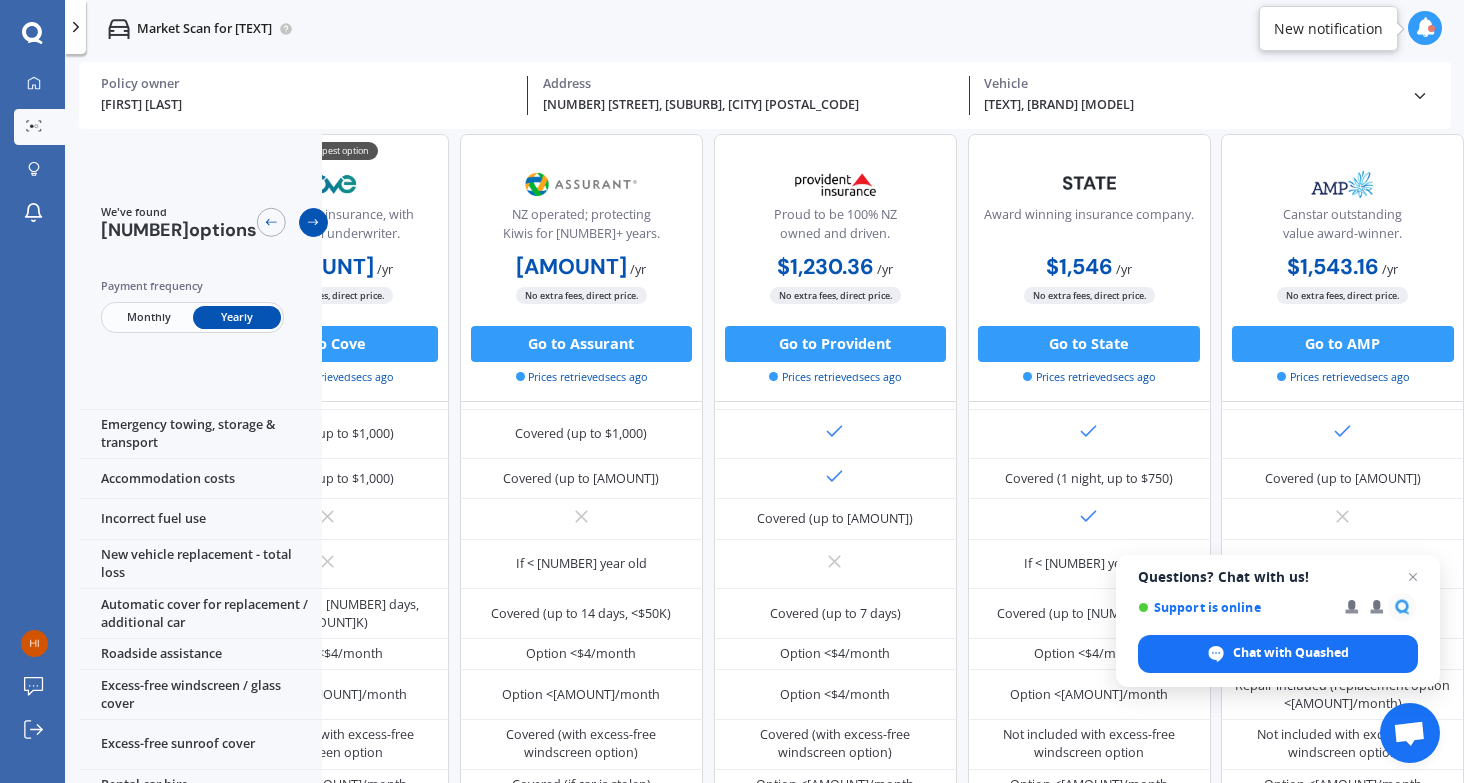 click at bounding box center (313, 221) 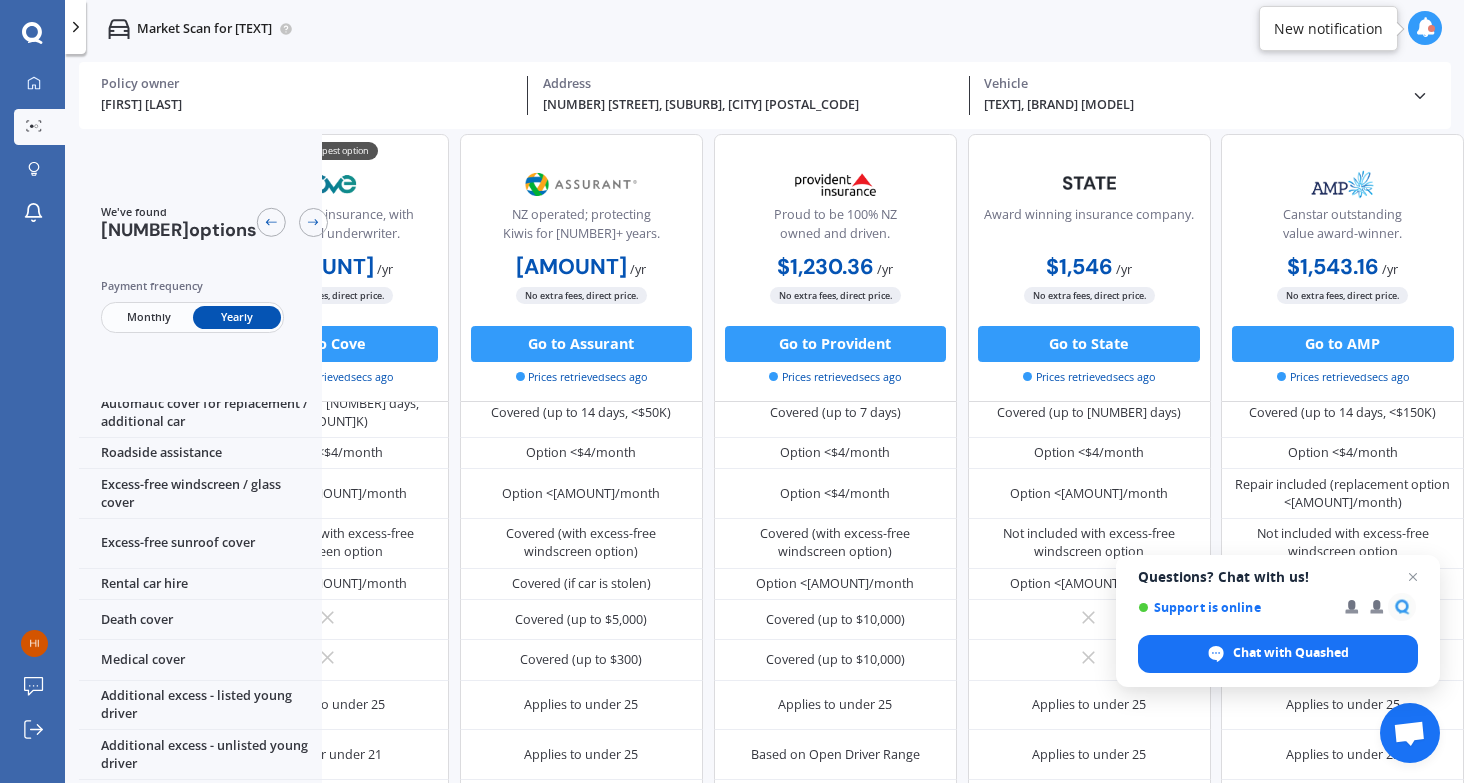 scroll, scrollTop: 666, scrollLeft: 138, axis: both 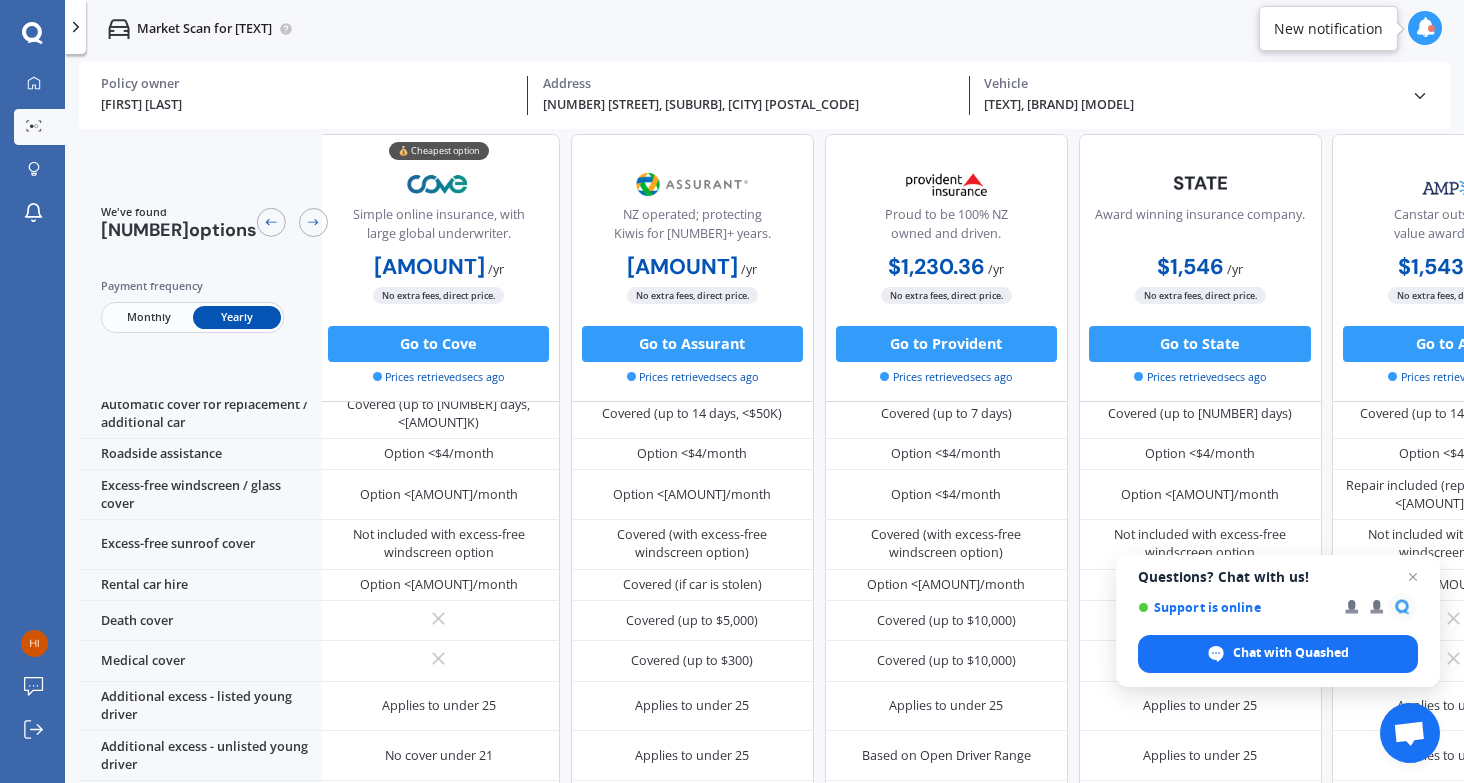click at bounding box center [1420, 96] 